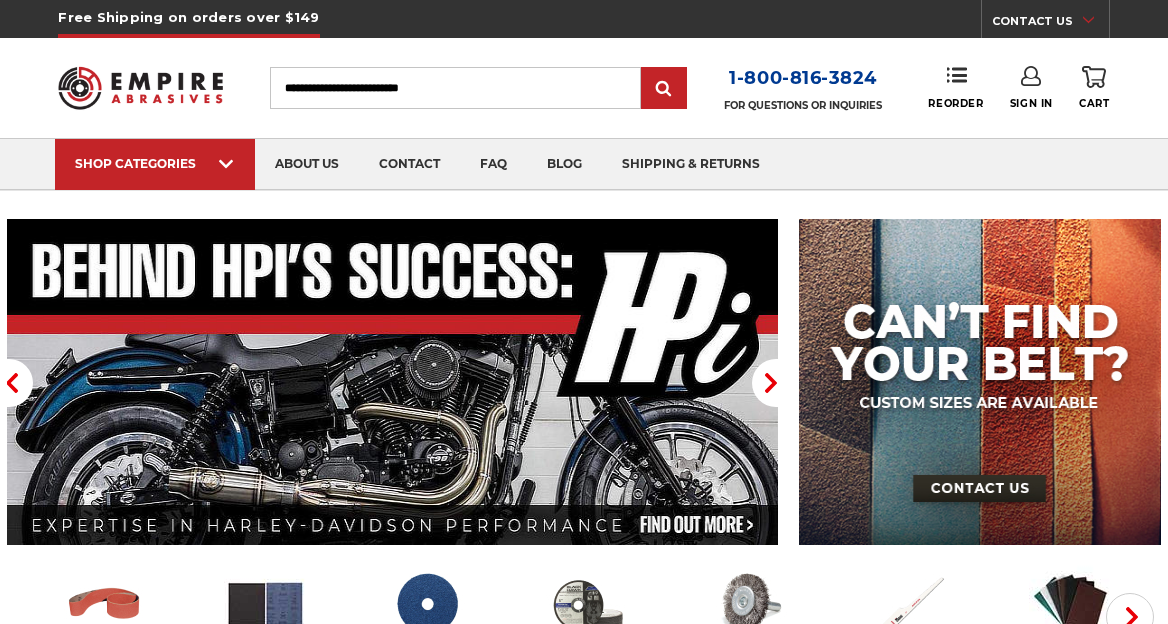 scroll, scrollTop: 0, scrollLeft: 0, axis: both 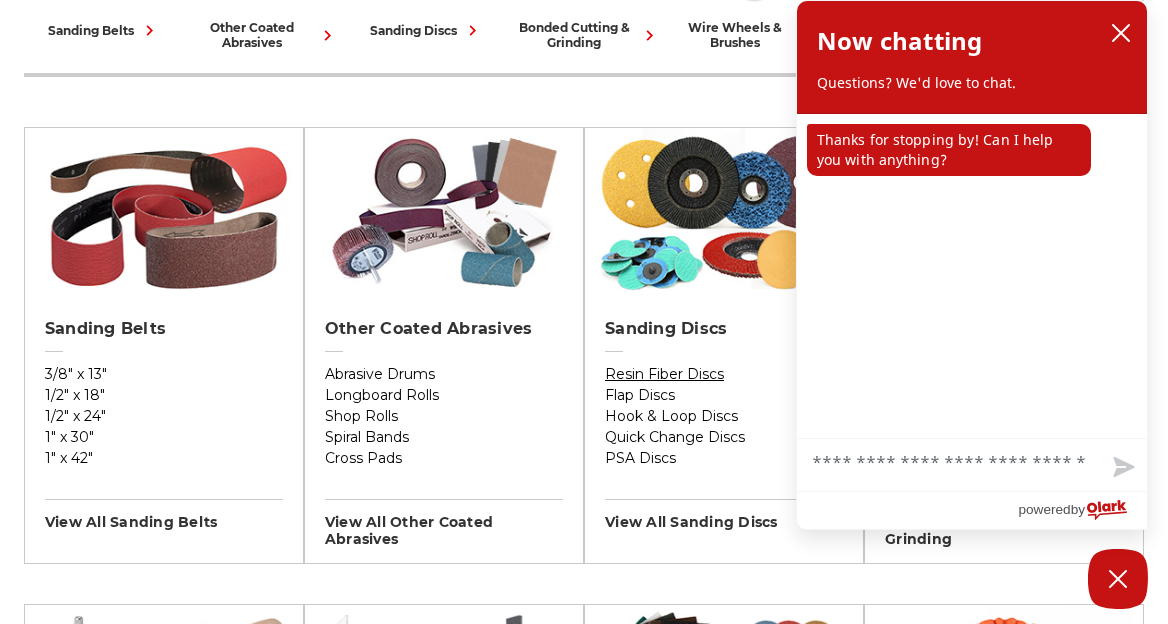 click on "Resin Fiber Discs" at bounding box center [724, 374] 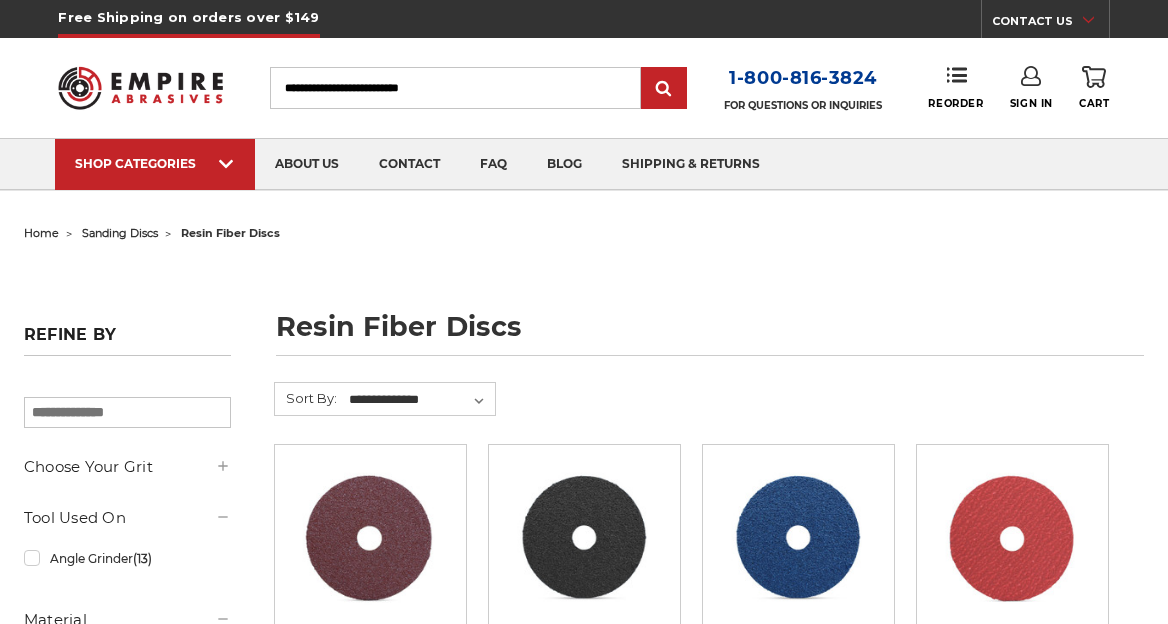 scroll, scrollTop: 0, scrollLeft: 0, axis: both 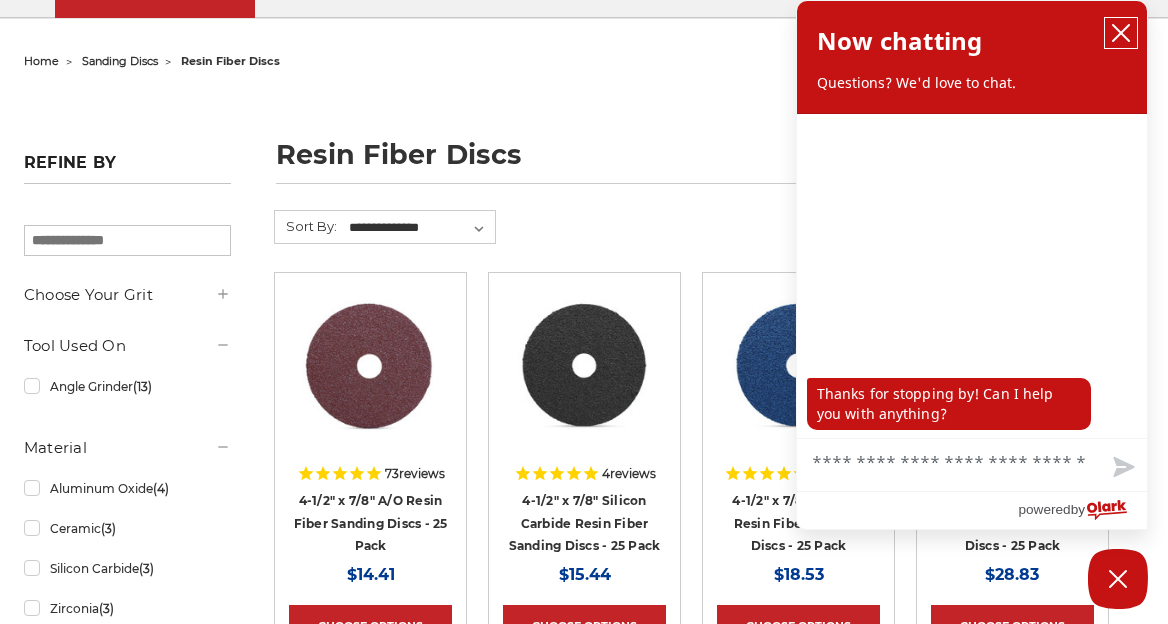 click 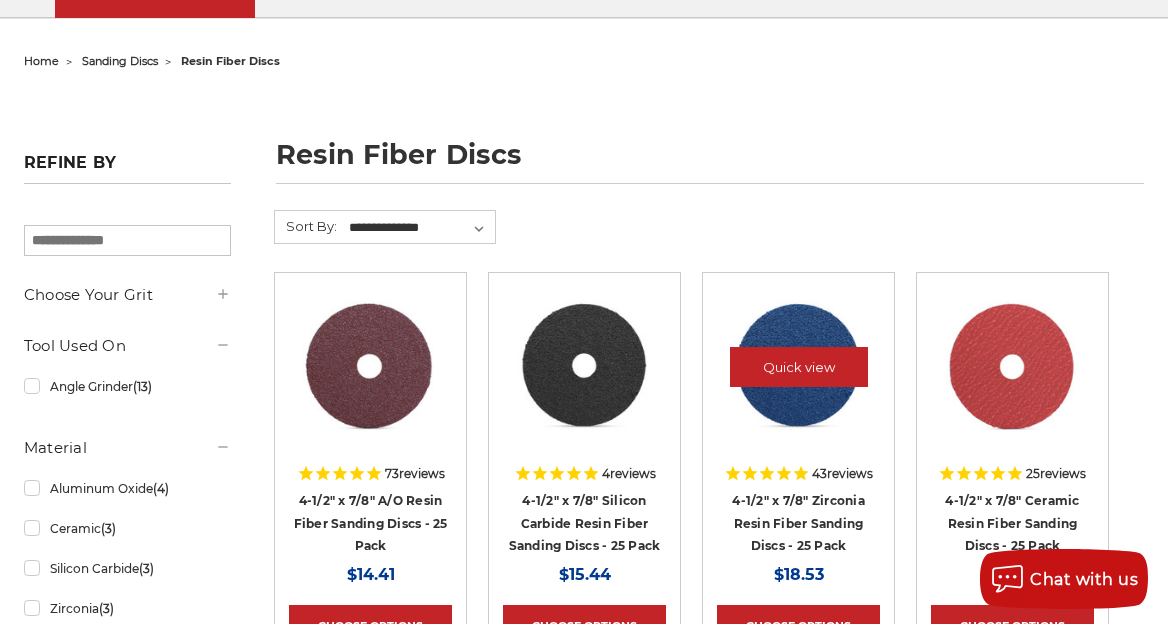 scroll, scrollTop: 0, scrollLeft: 0, axis: both 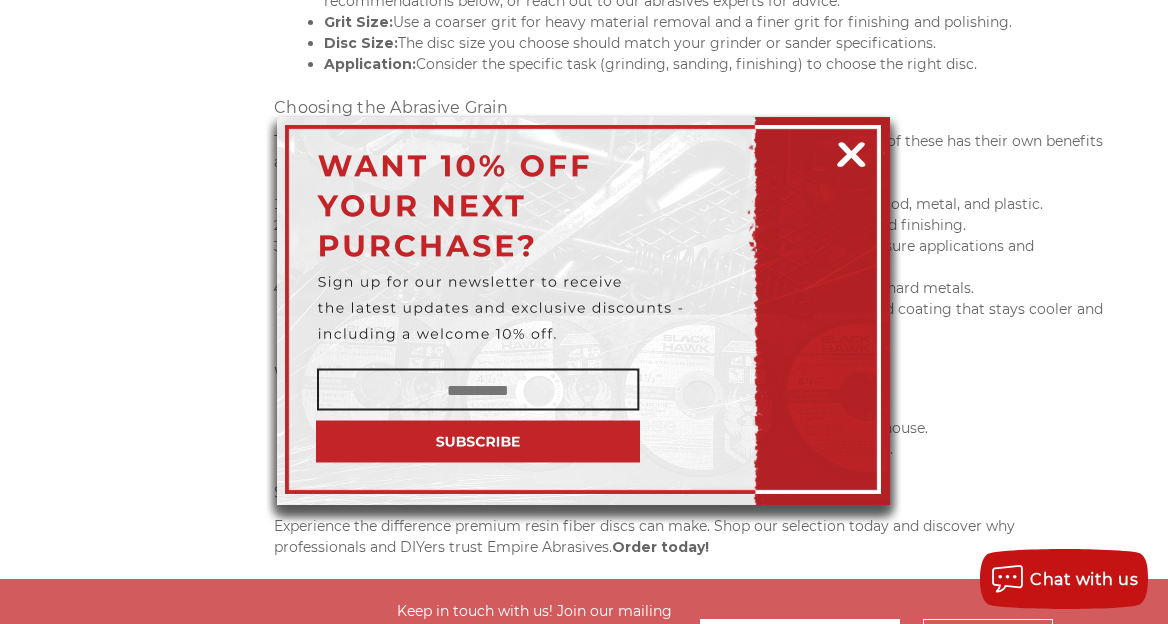 click at bounding box center (851, 151) 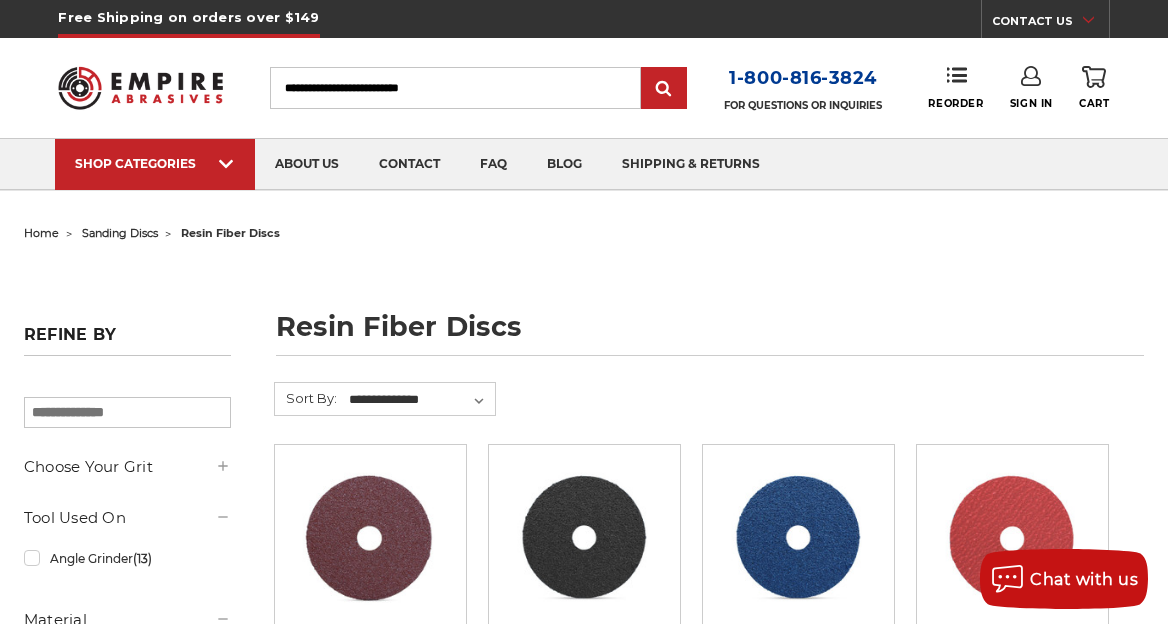 scroll, scrollTop: 0, scrollLeft: 0, axis: both 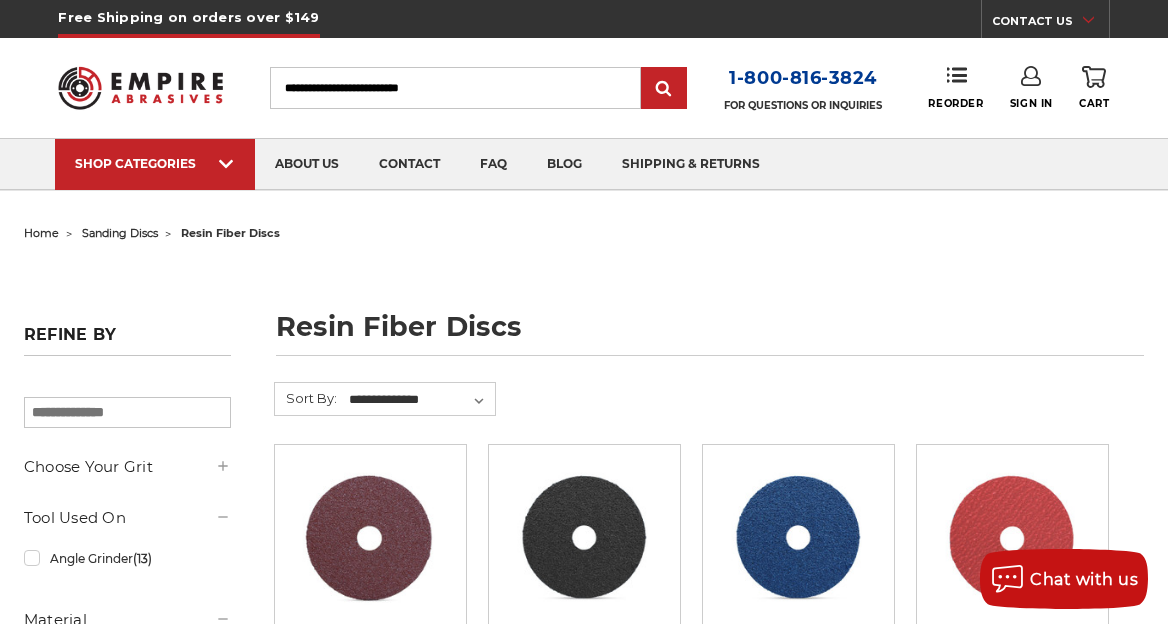 click on "Search" at bounding box center (455, 88) 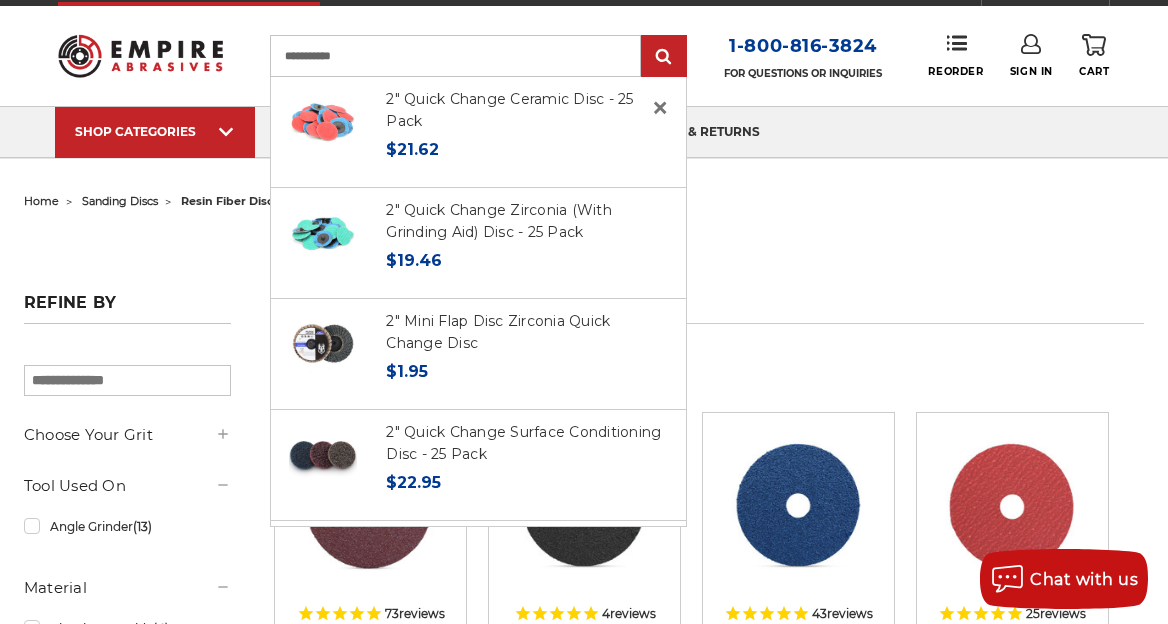 scroll, scrollTop: 35, scrollLeft: 0, axis: vertical 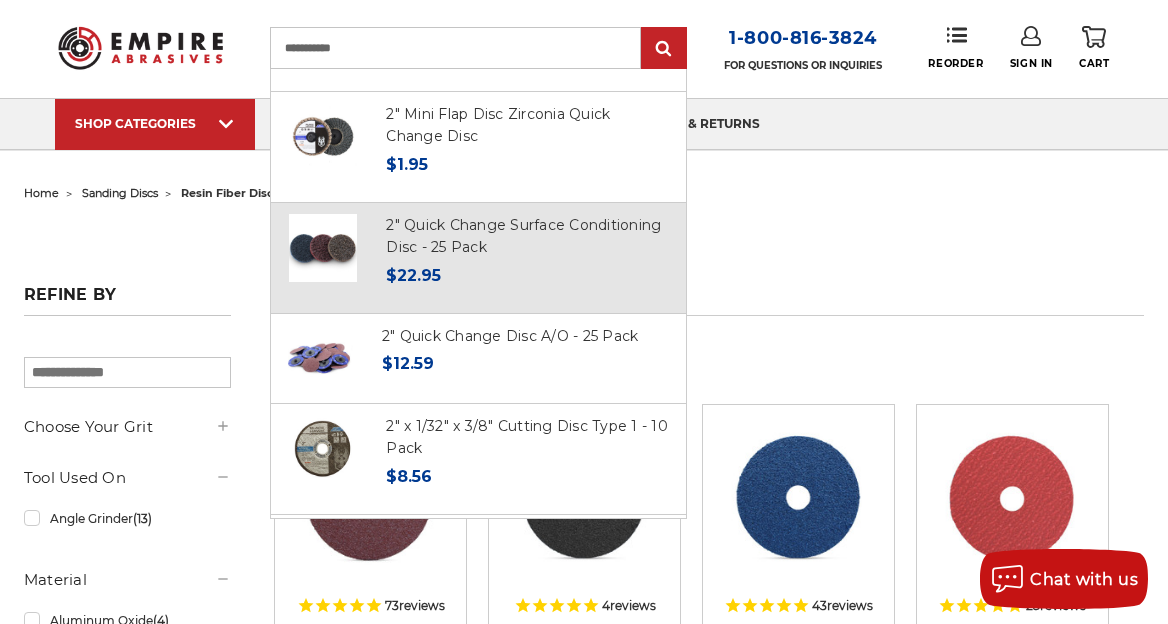 type on "**********" 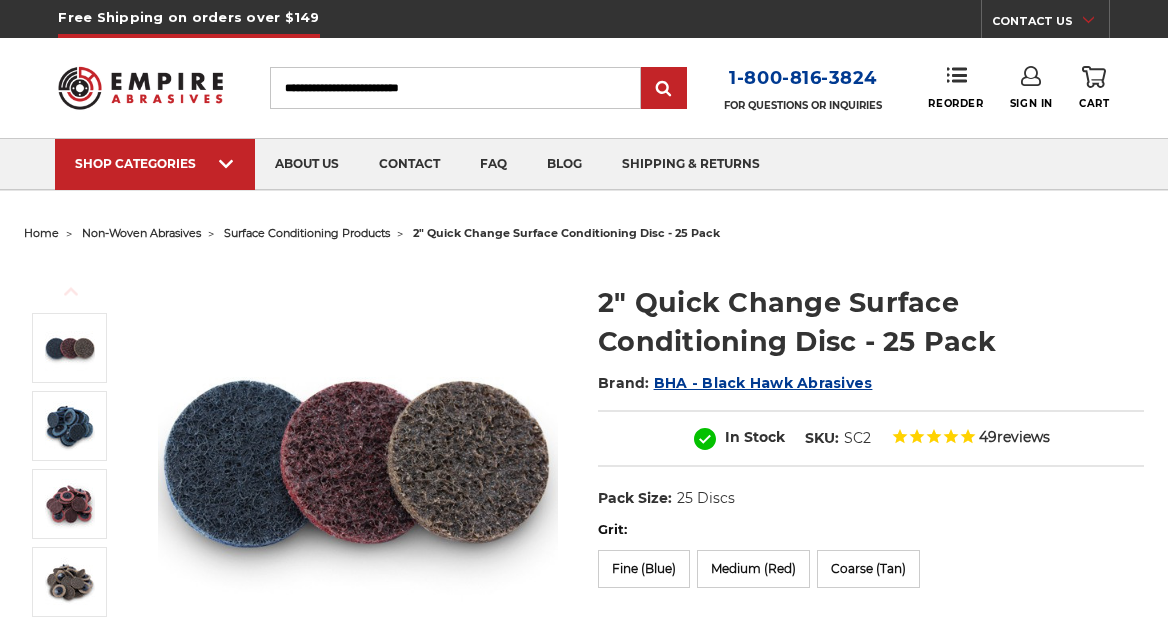 scroll, scrollTop: 0, scrollLeft: 0, axis: both 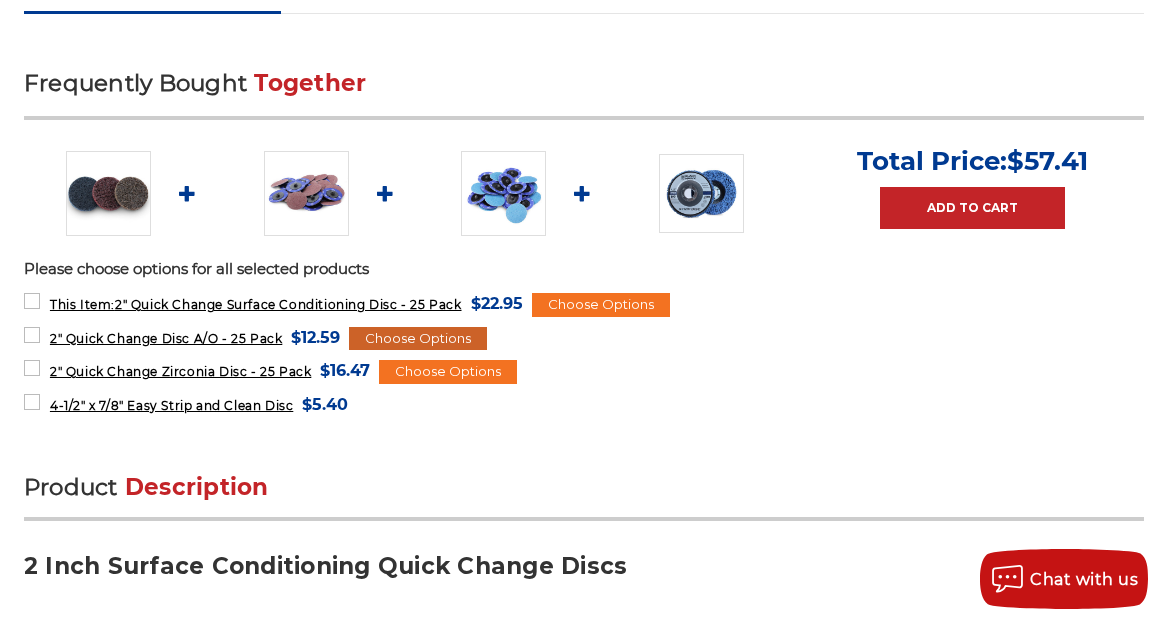 click on "Choose Options" at bounding box center (418, 339) 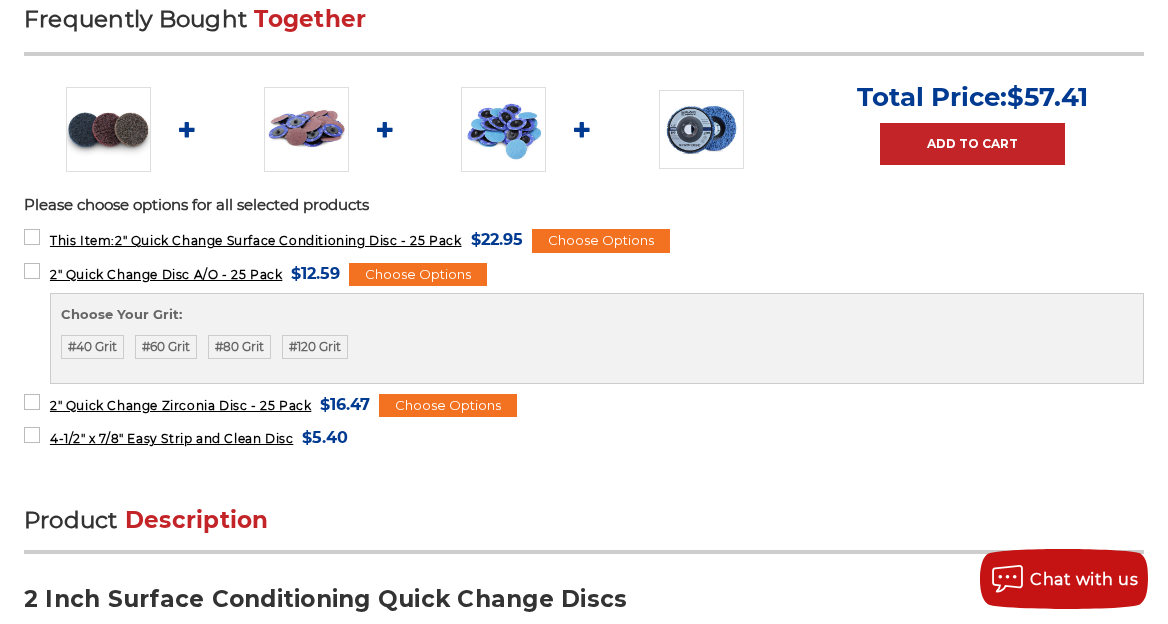 scroll, scrollTop: 886, scrollLeft: 0, axis: vertical 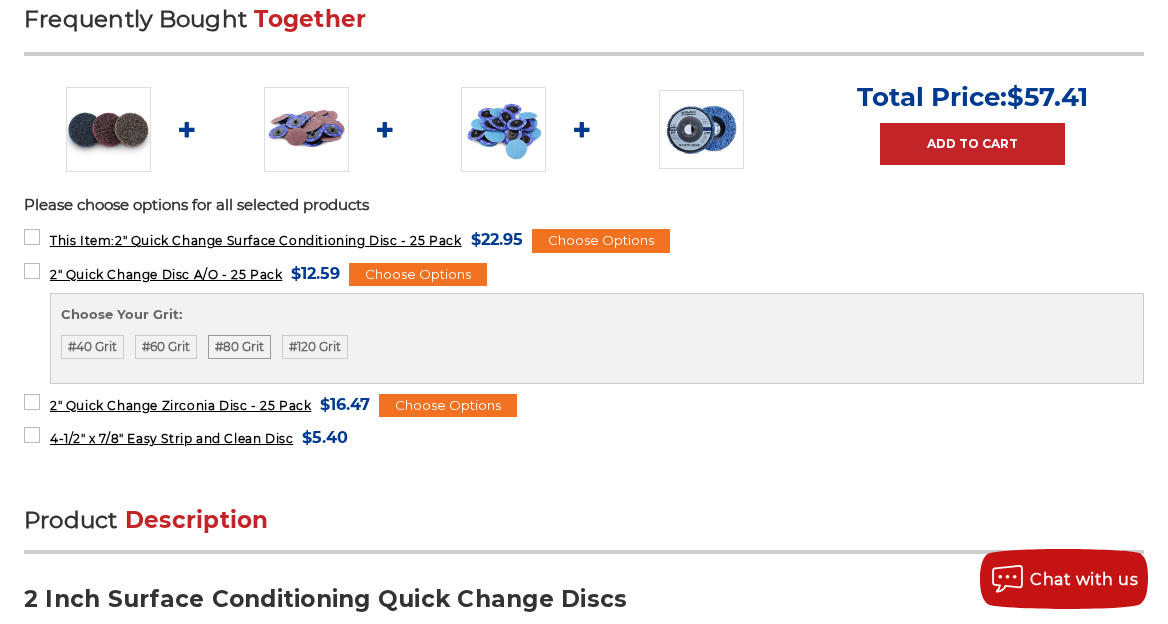 click on "#80 Grit" at bounding box center [239, 347] 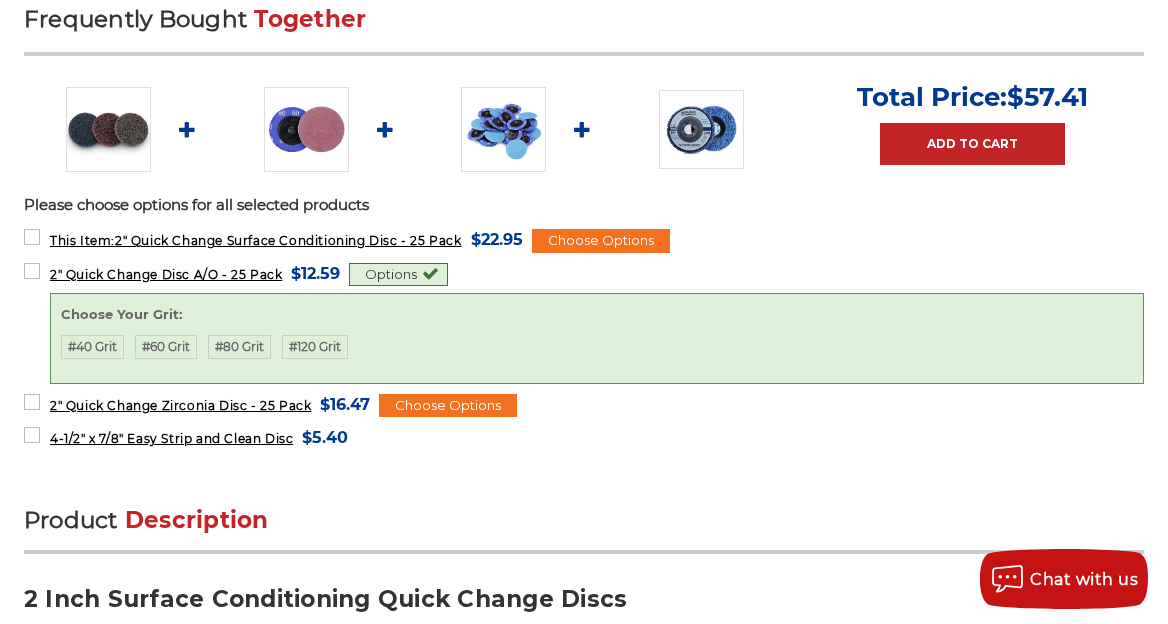scroll, scrollTop: 888, scrollLeft: 0, axis: vertical 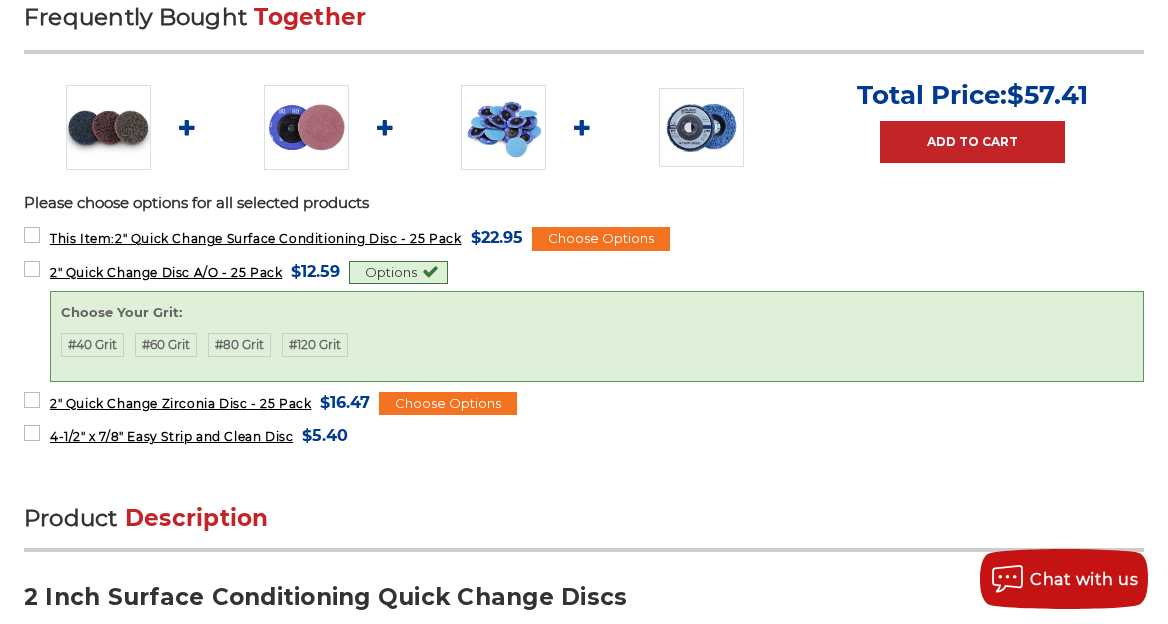 click at bounding box center (306, 127) 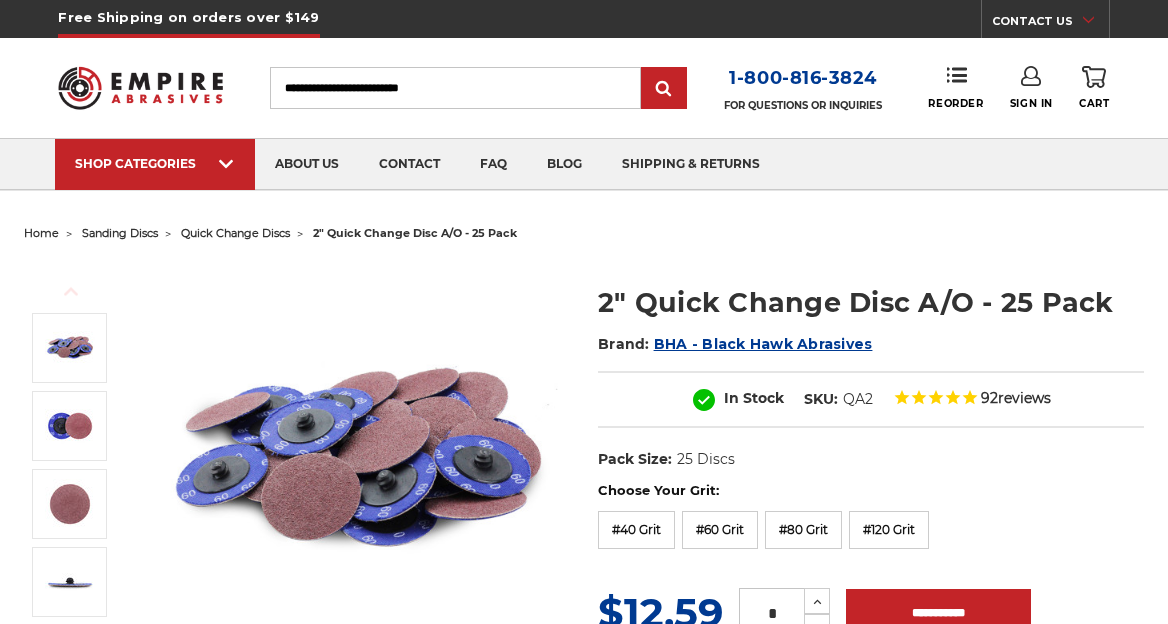 scroll, scrollTop: 0, scrollLeft: 0, axis: both 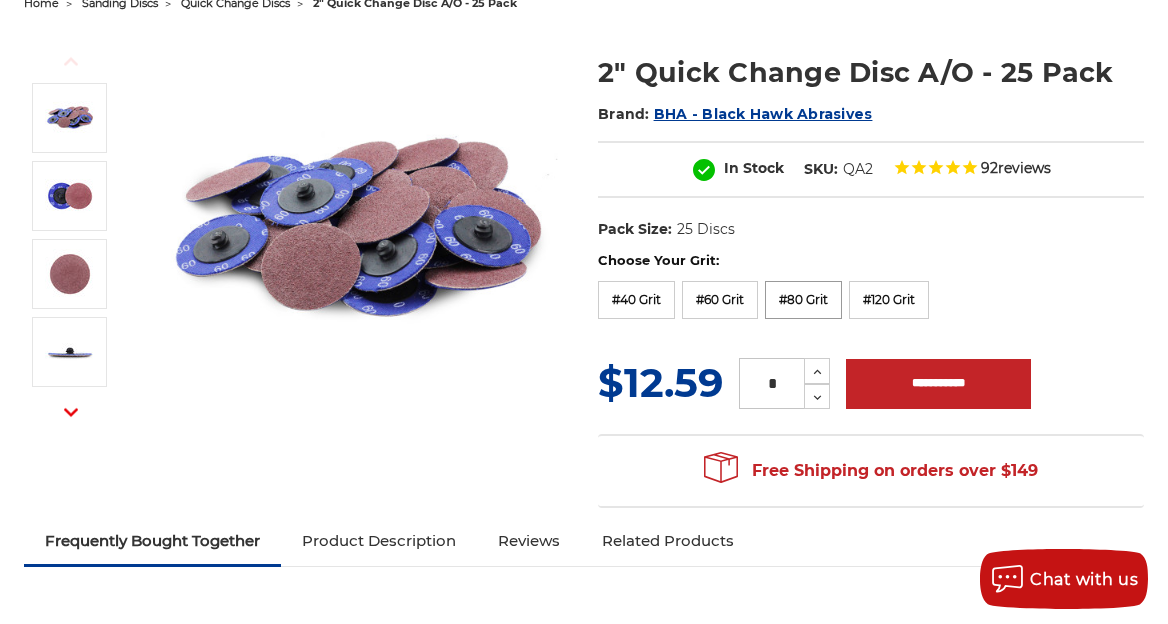 click on "#80 Grit" at bounding box center [803, 300] 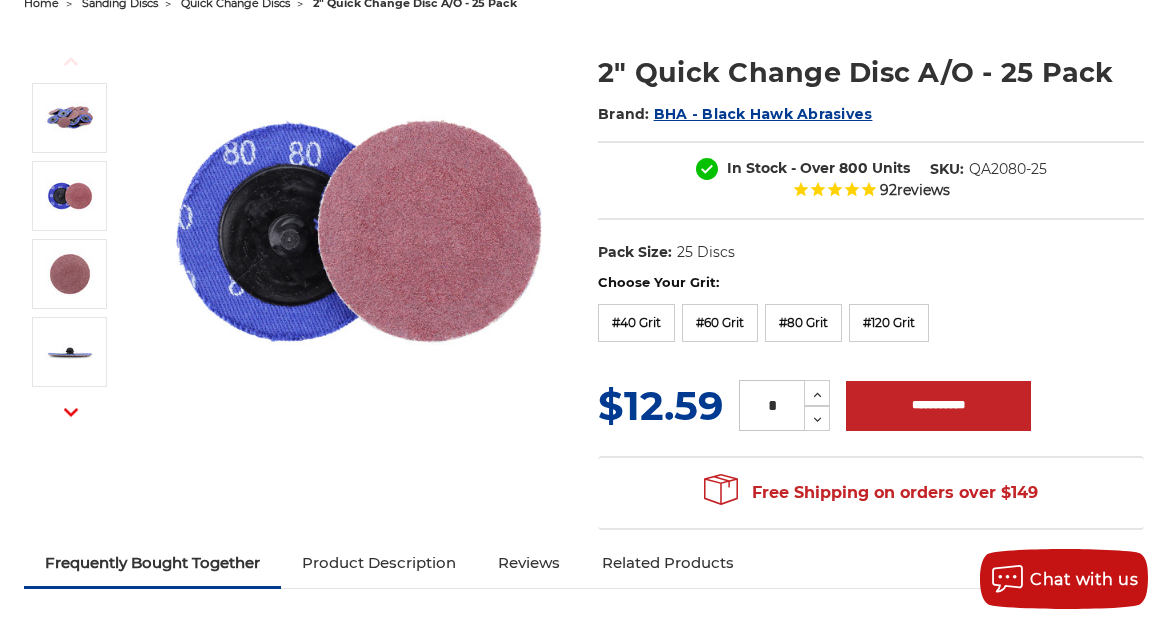 click on "Previous
Next
Brand:       92" at bounding box center [584, 279] 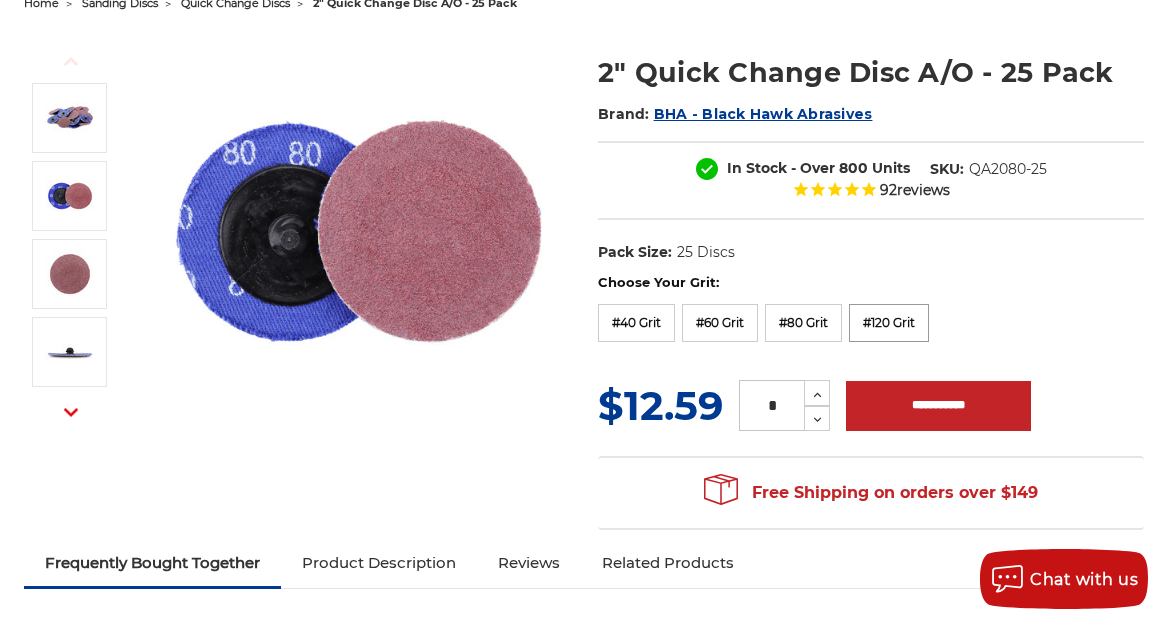 click on "#120 Grit" at bounding box center [889, 323] 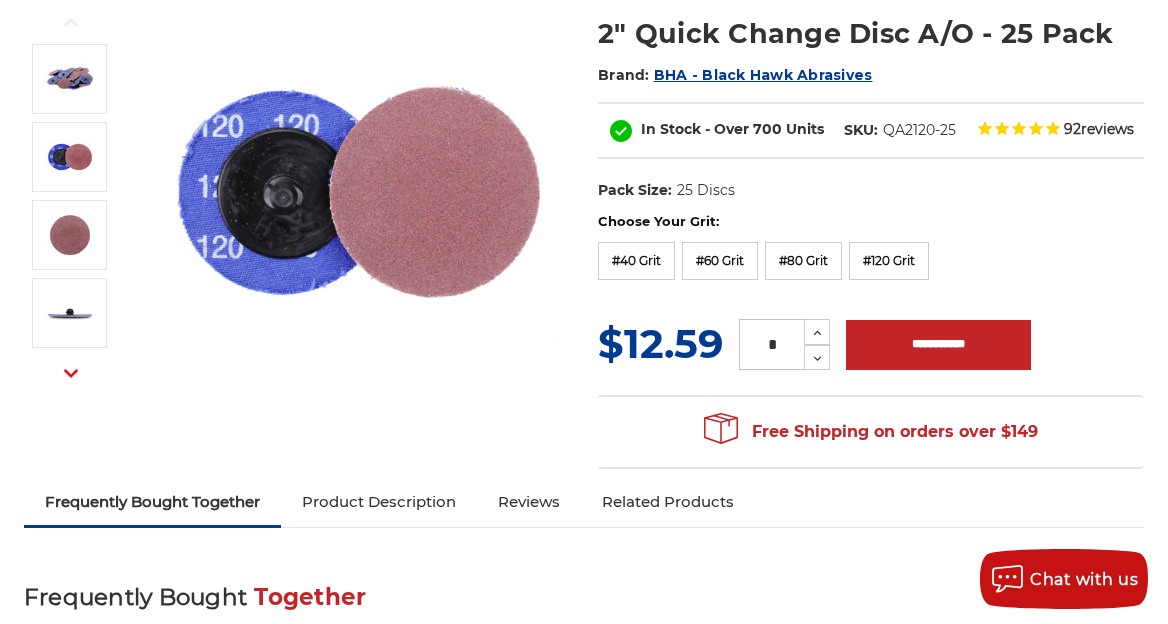 scroll, scrollTop: 271, scrollLeft: 0, axis: vertical 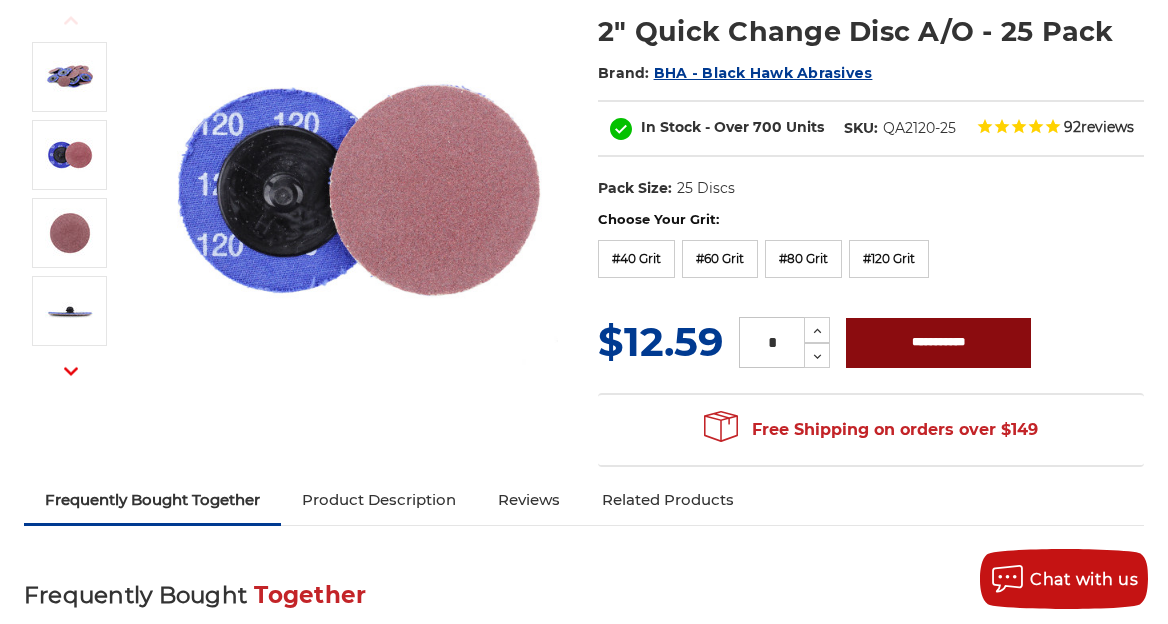 click on "**********" at bounding box center [938, 343] 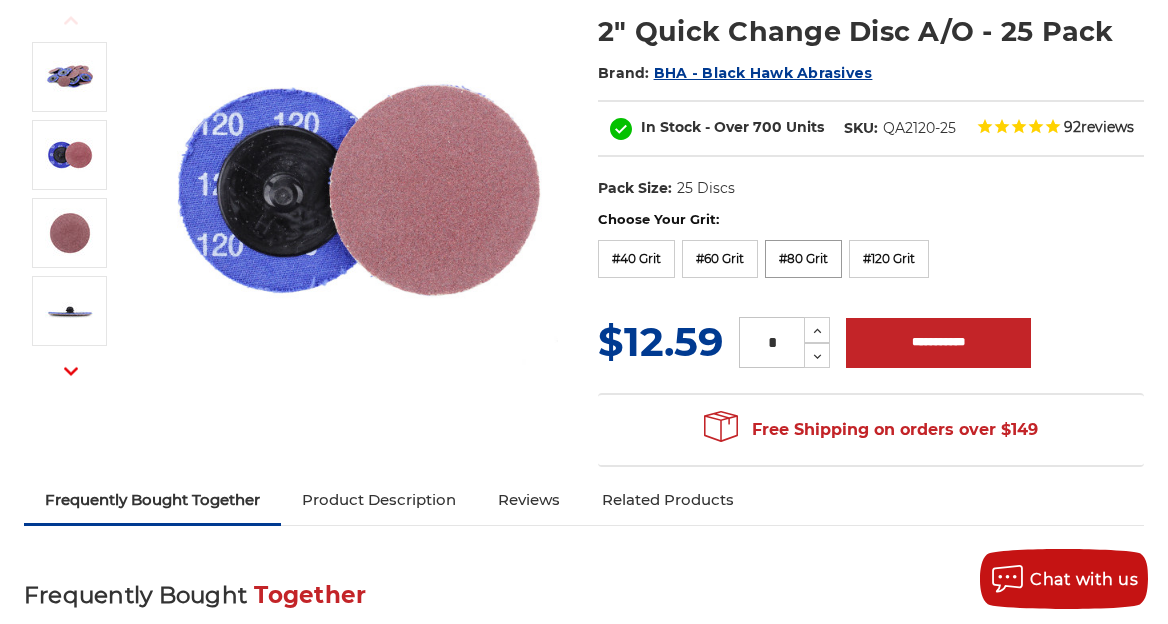 click on "#80 Grit" at bounding box center (803, 259) 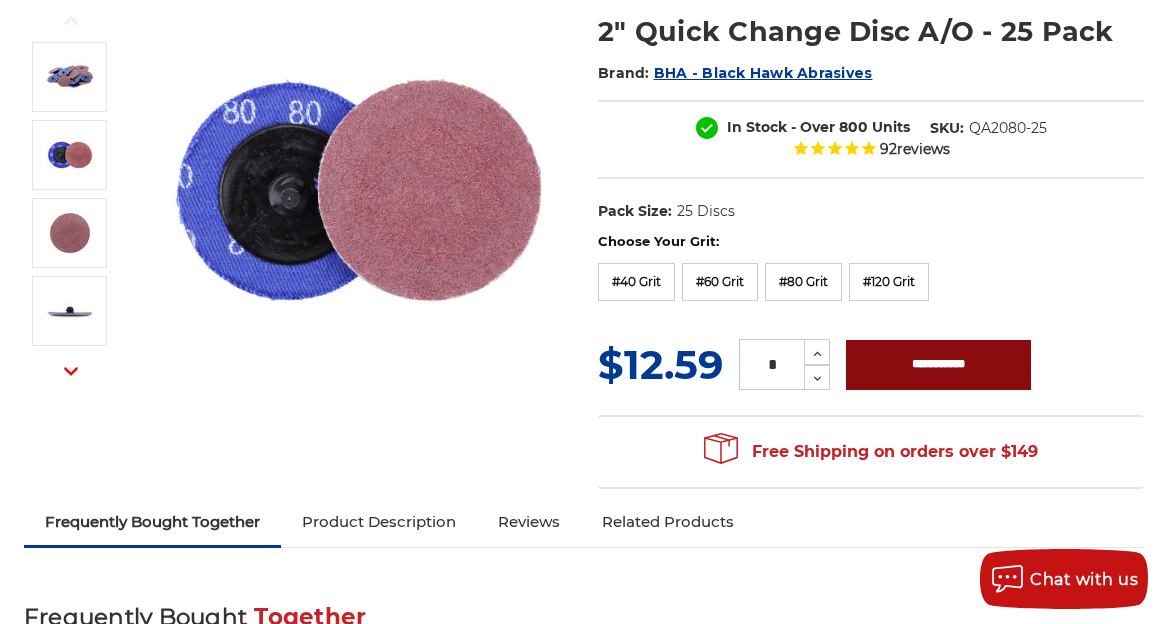 click on "**********" at bounding box center (938, 365) 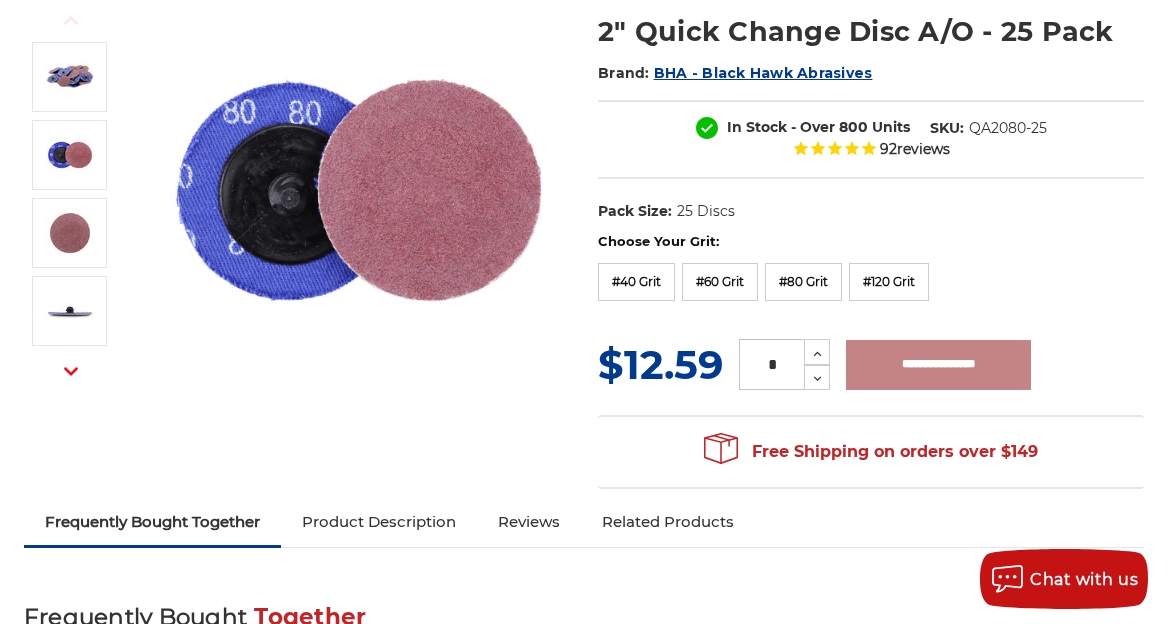 type on "**********" 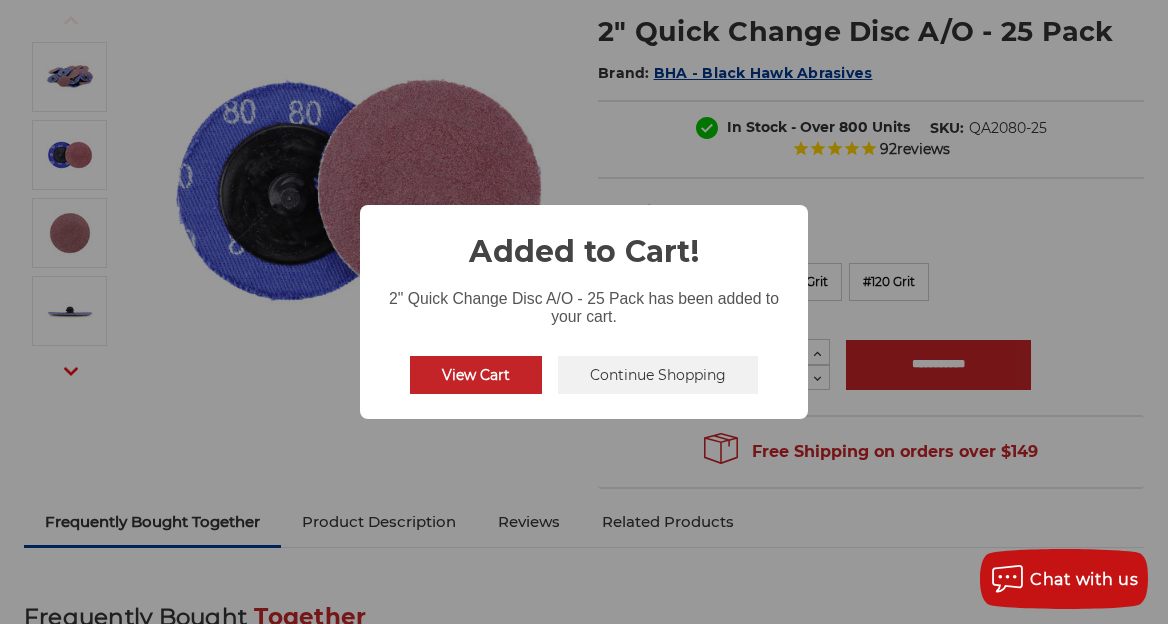 click on "View Cart" at bounding box center (476, 375) 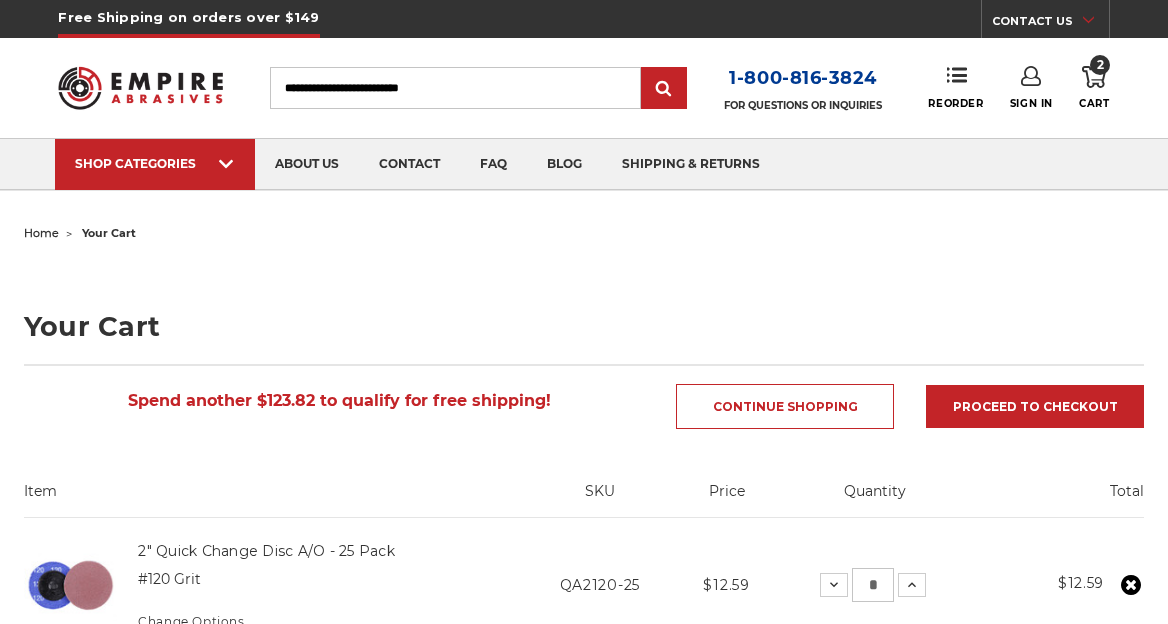 scroll, scrollTop: 0, scrollLeft: 0, axis: both 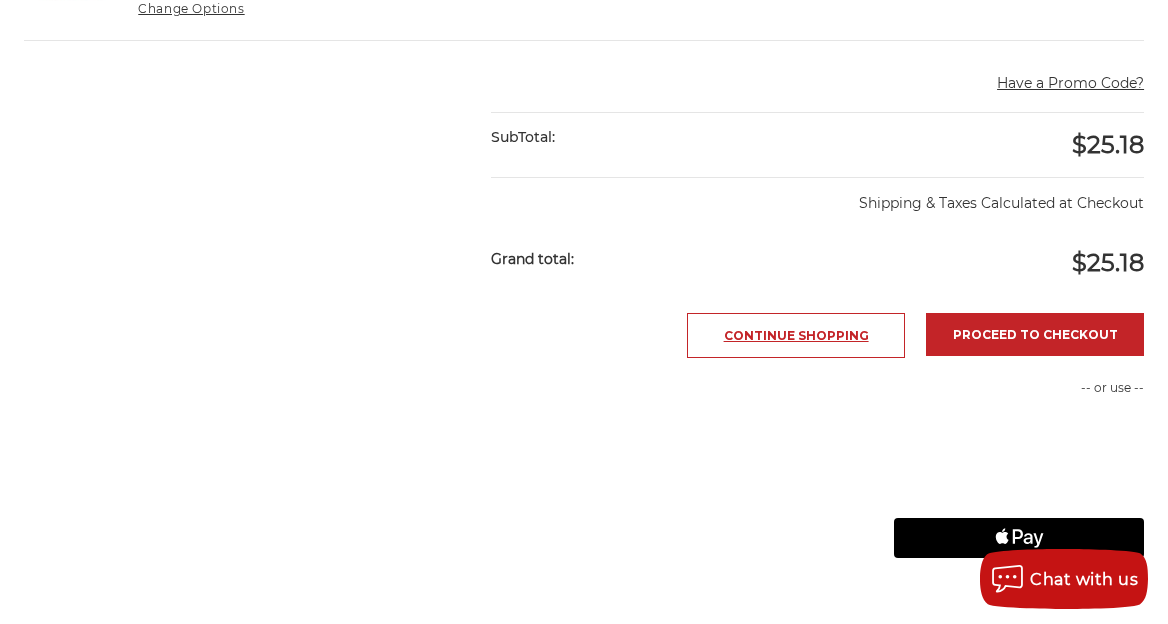 click on "Continue Shopping" at bounding box center (796, 335) 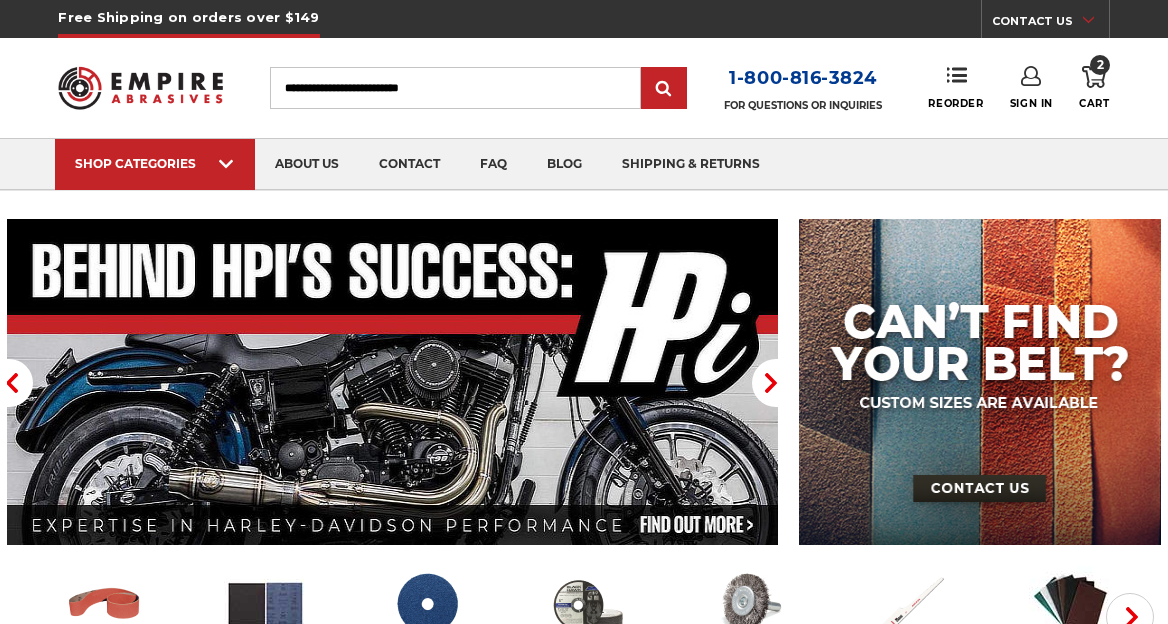 scroll, scrollTop: 0, scrollLeft: 0, axis: both 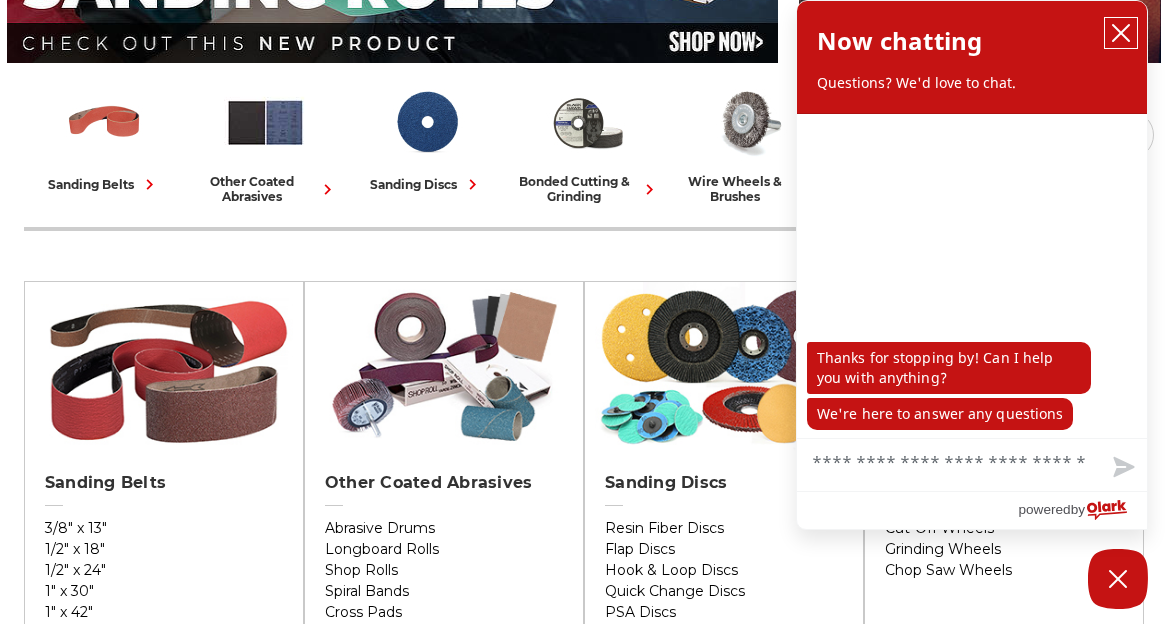 click 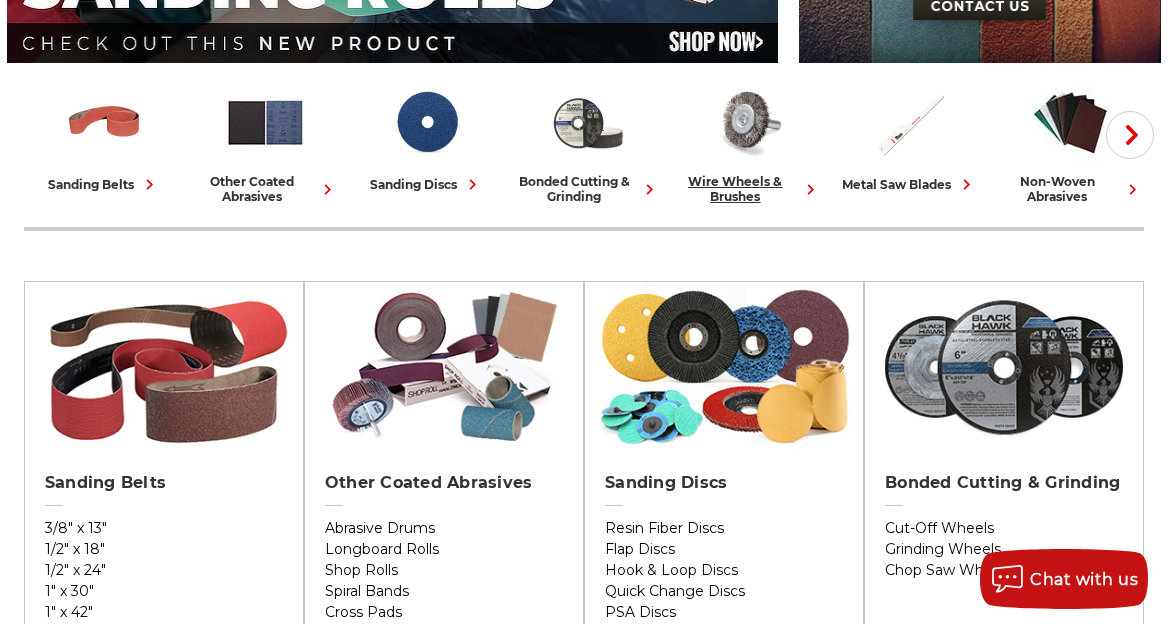 scroll, scrollTop: 0, scrollLeft: 0, axis: both 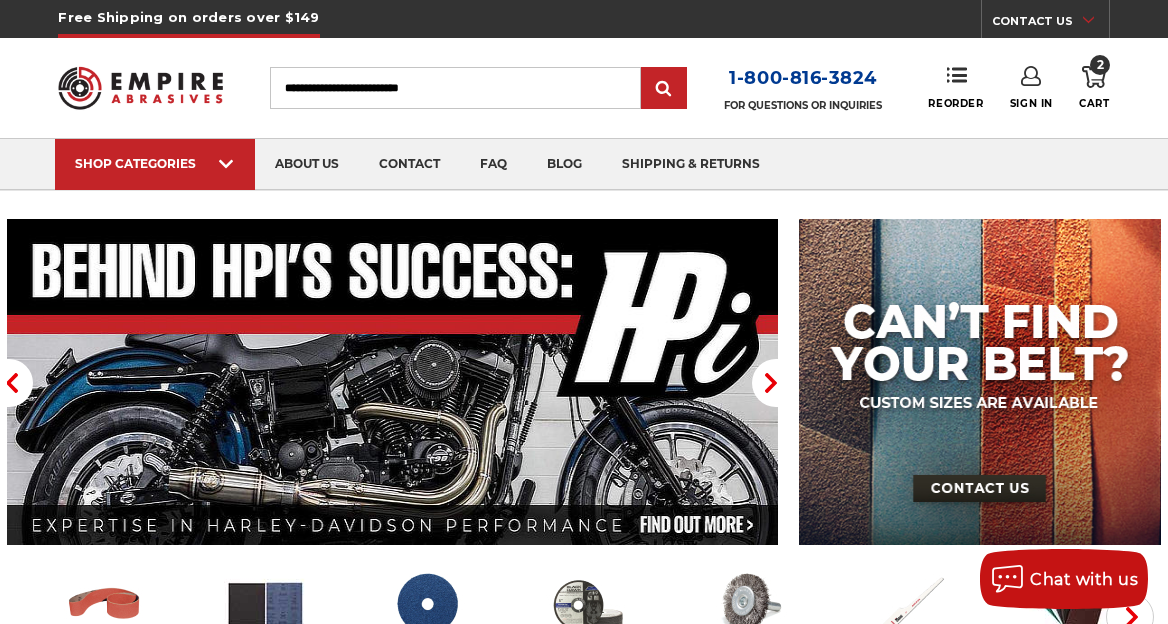 click 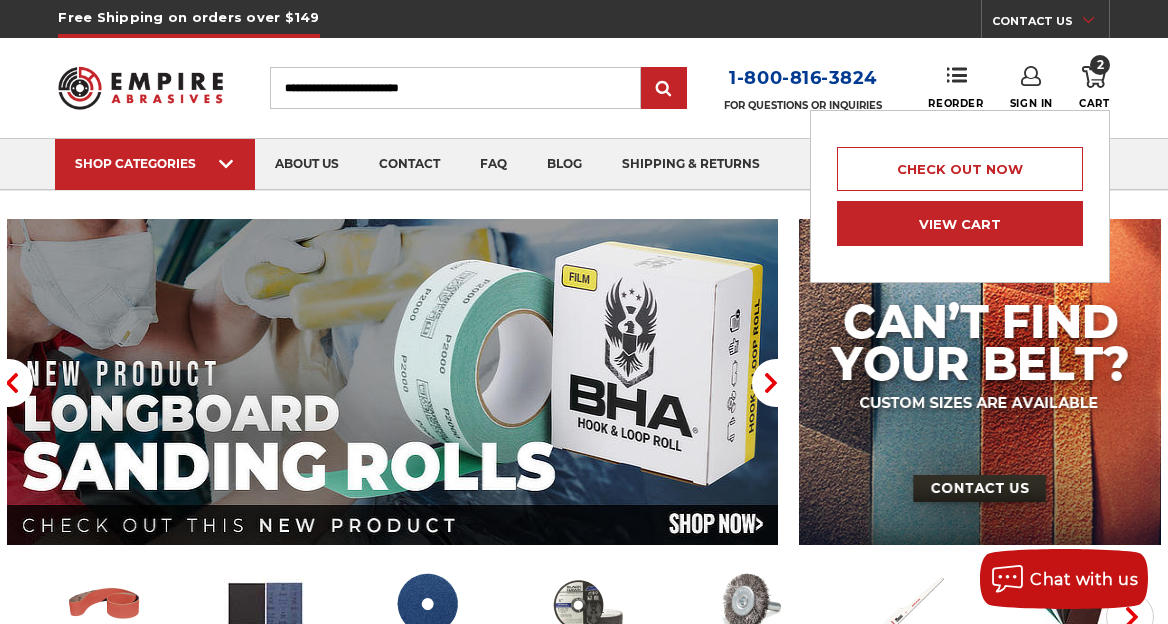 click on "View Cart" at bounding box center [960, 223] 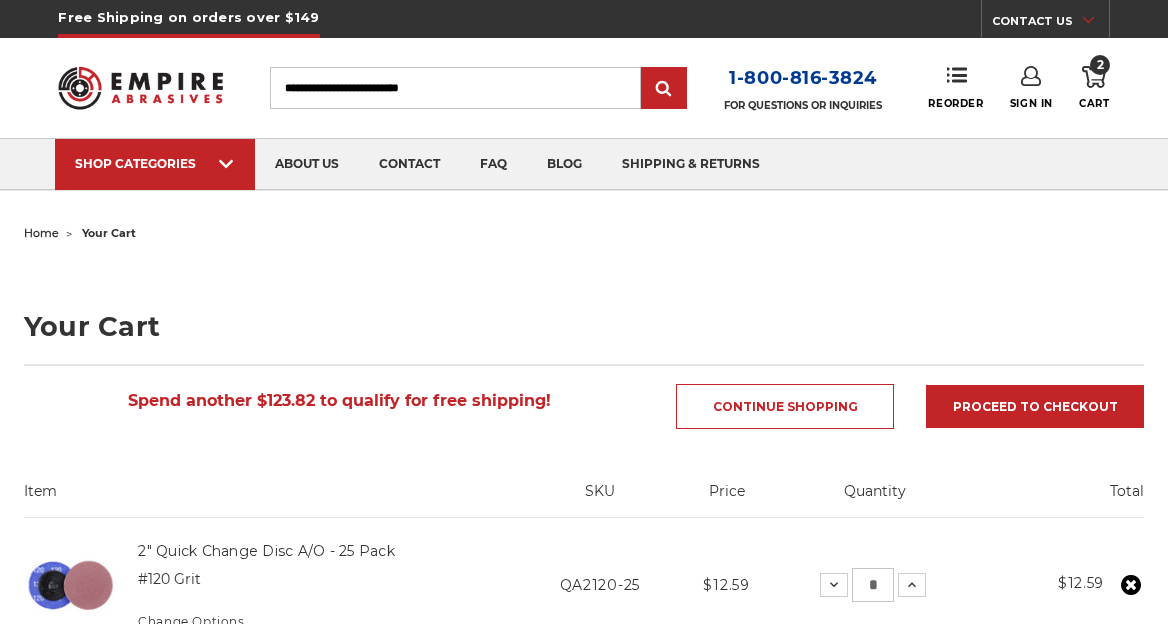 scroll, scrollTop: 0, scrollLeft: 0, axis: both 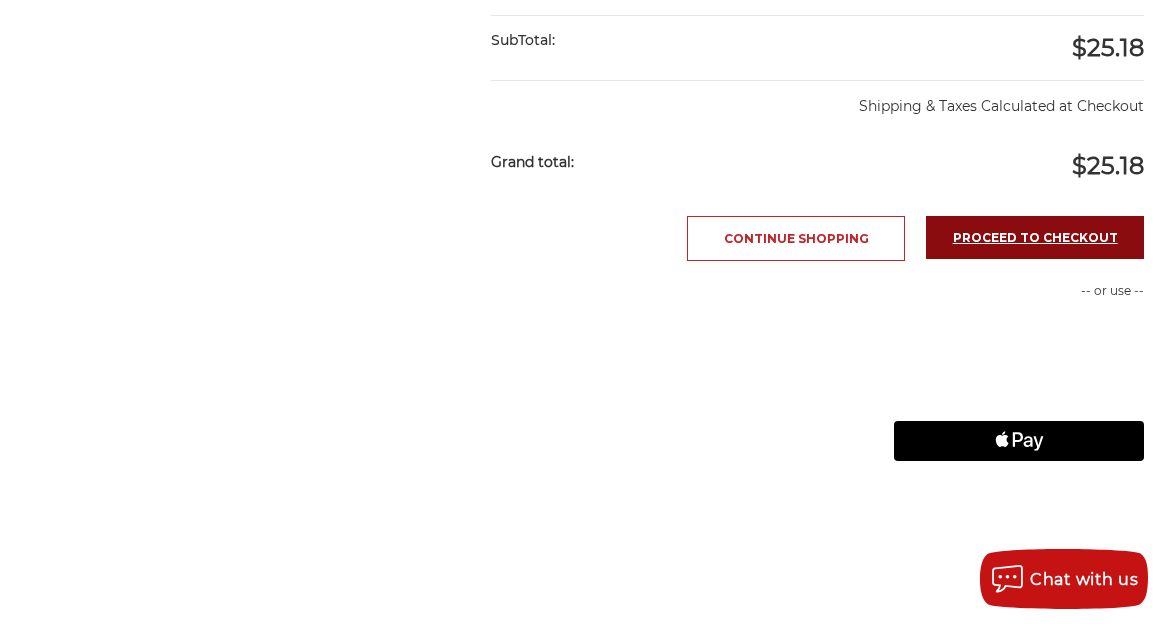 click on "Proceed to checkout" at bounding box center (1035, 237) 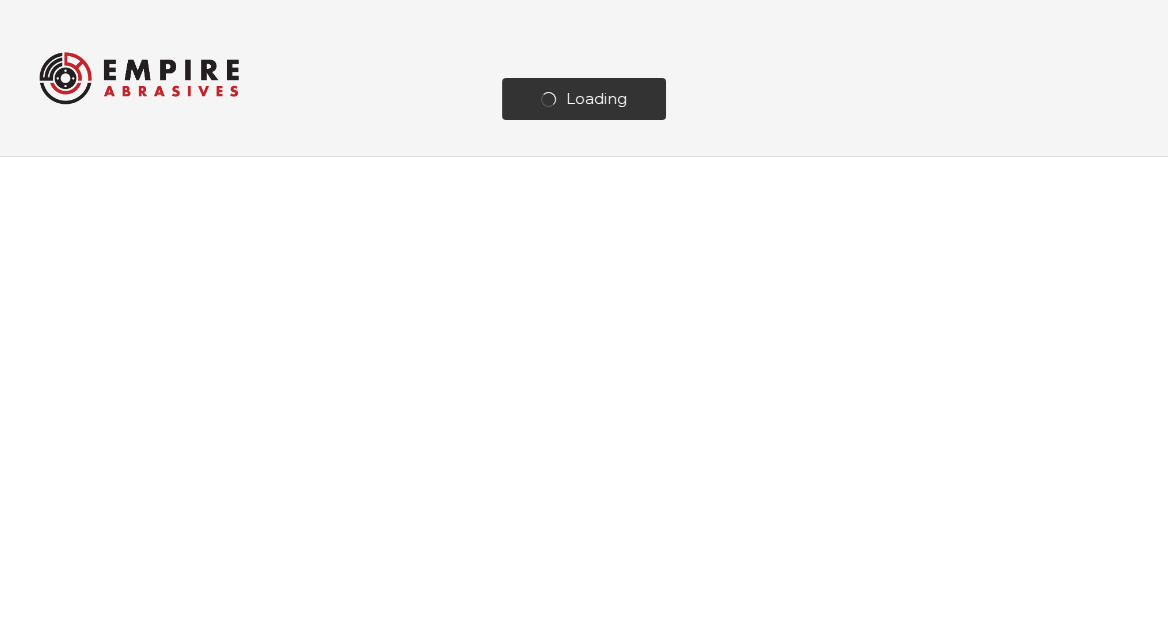scroll, scrollTop: 0, scrollLeft: 0, axis: both 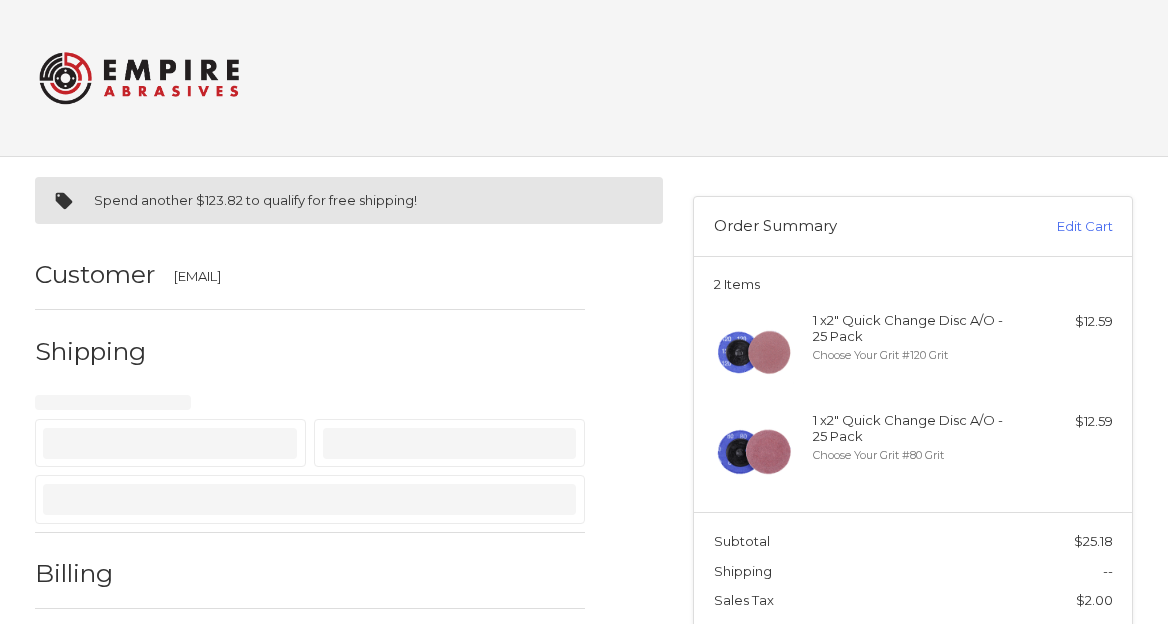 select on "**" 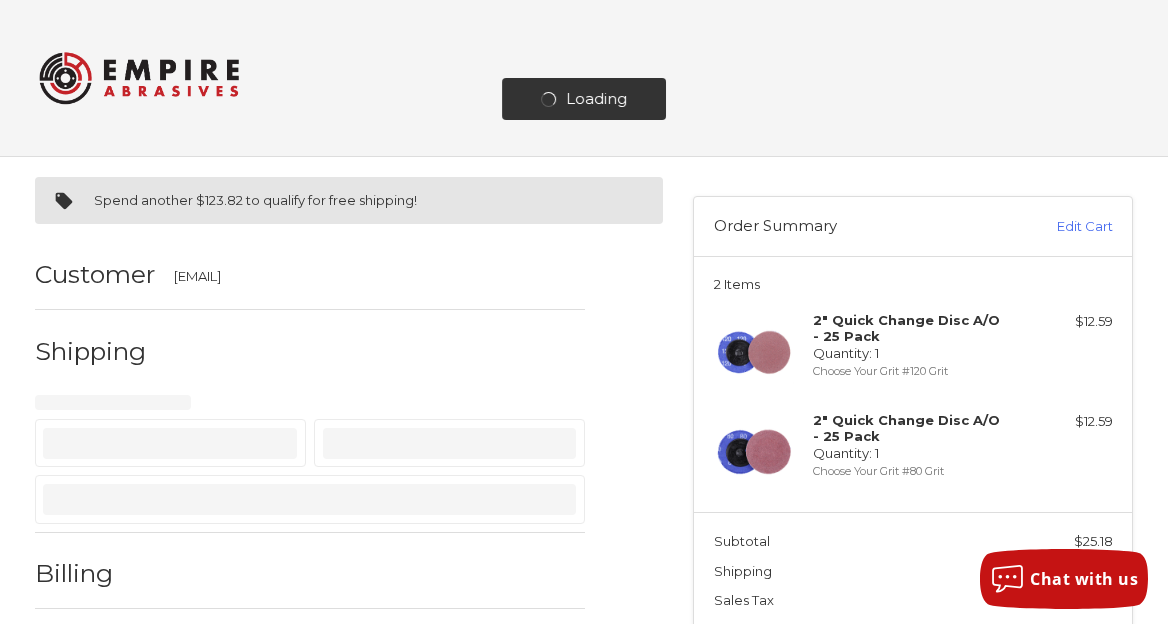 scroll, scrollTop: 184, scrollLeft: 0, axis: vertical 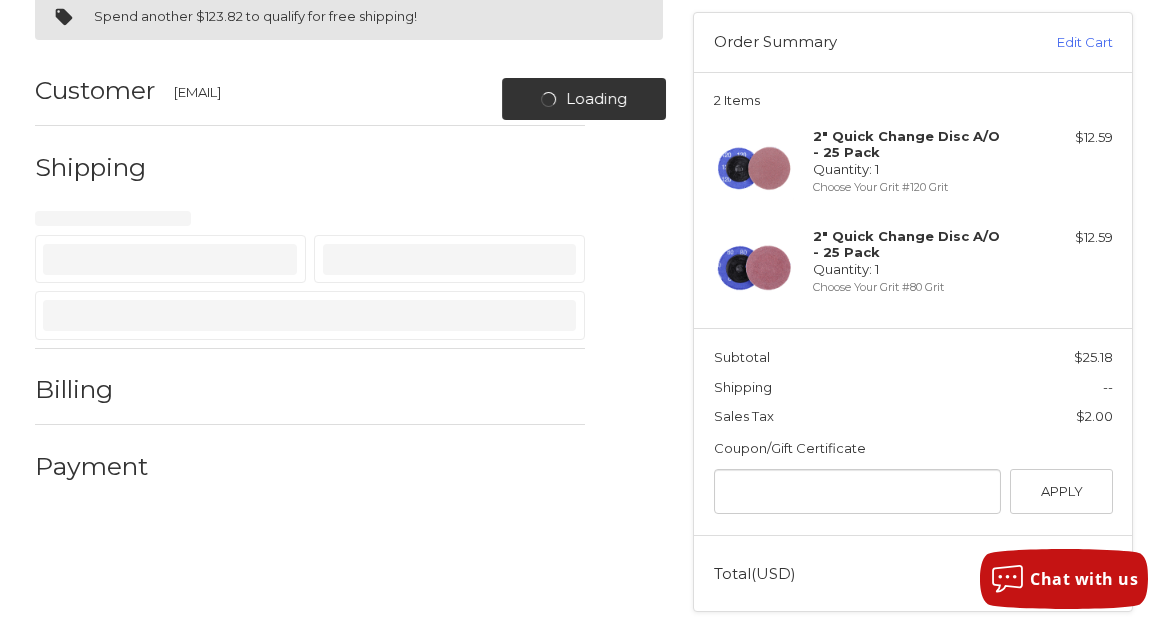 select on "**" 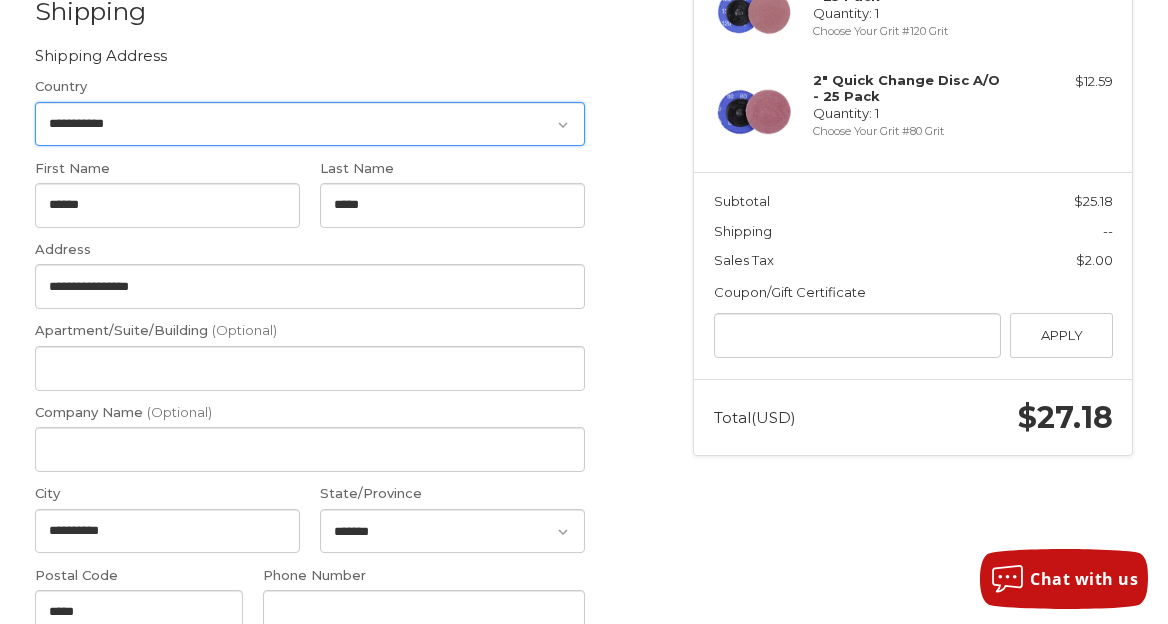 scroll, scrollTop: 372, scrollLeft: 0, axis: vertical 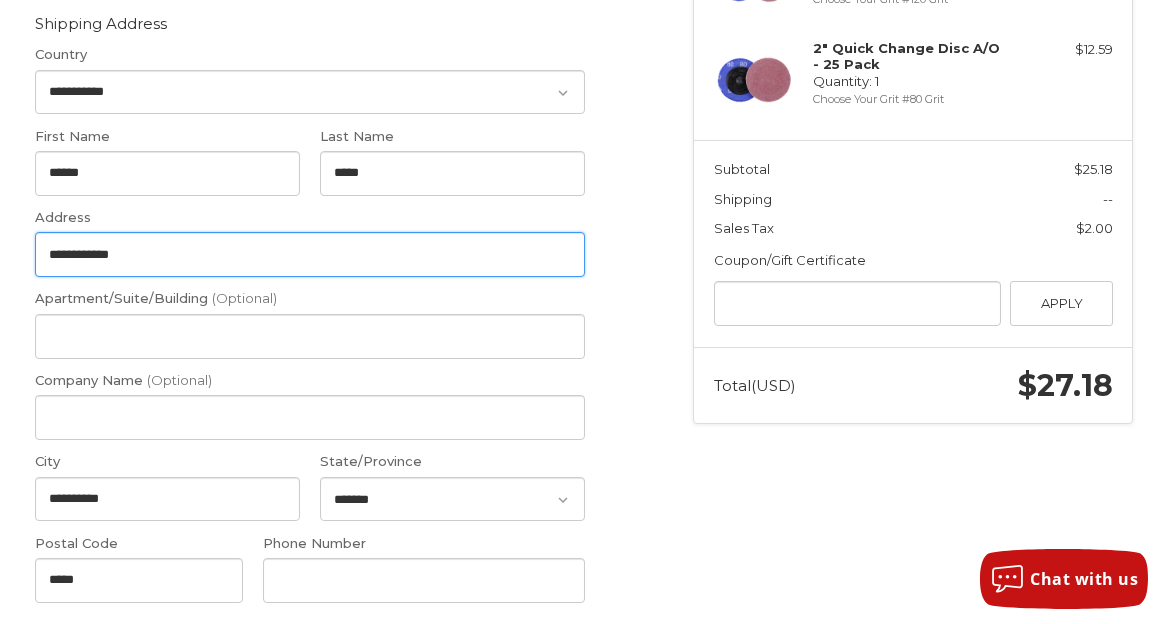 type on "**********" 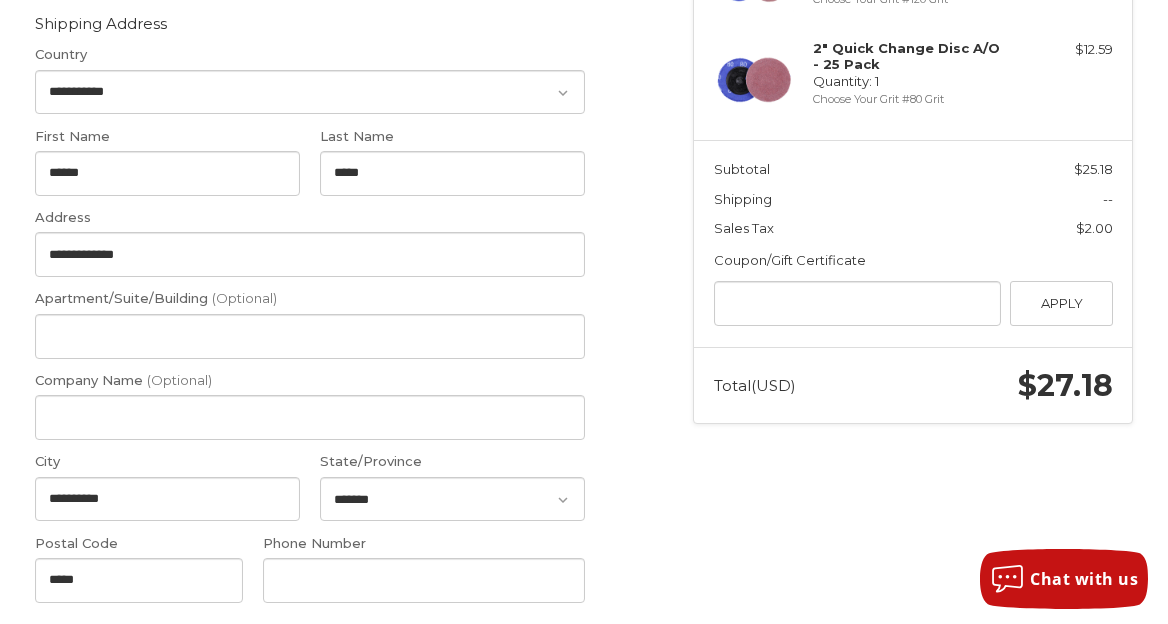 click on "**********" at bounding box center [584, 485] 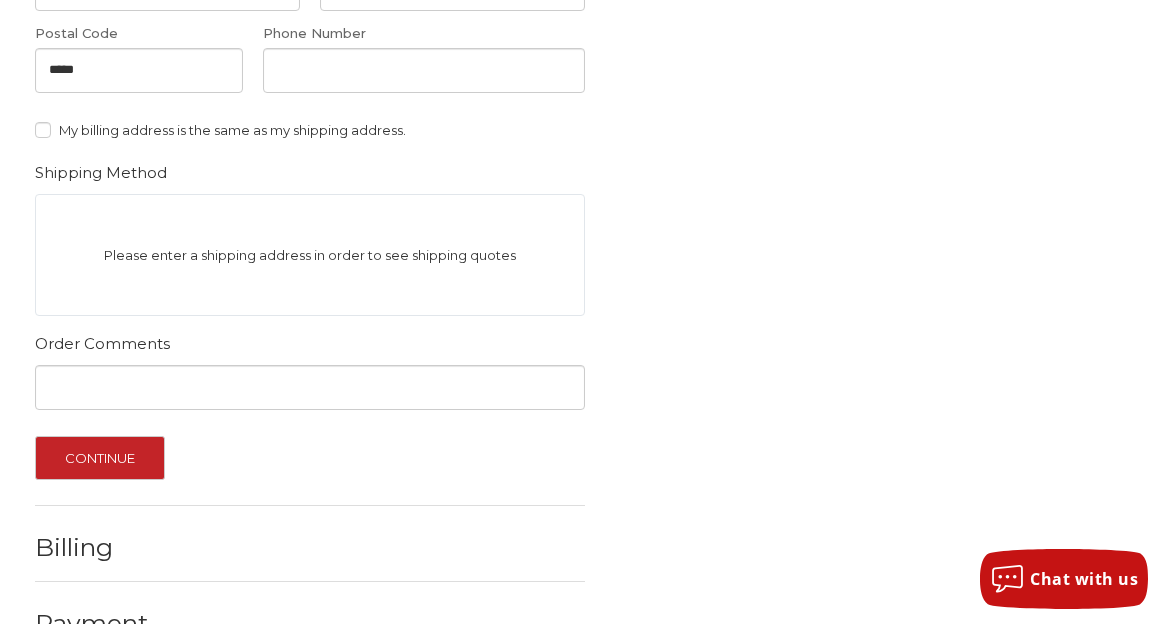 scroll, scrollTop: 883, scrollLeft: 0, axis: vertical 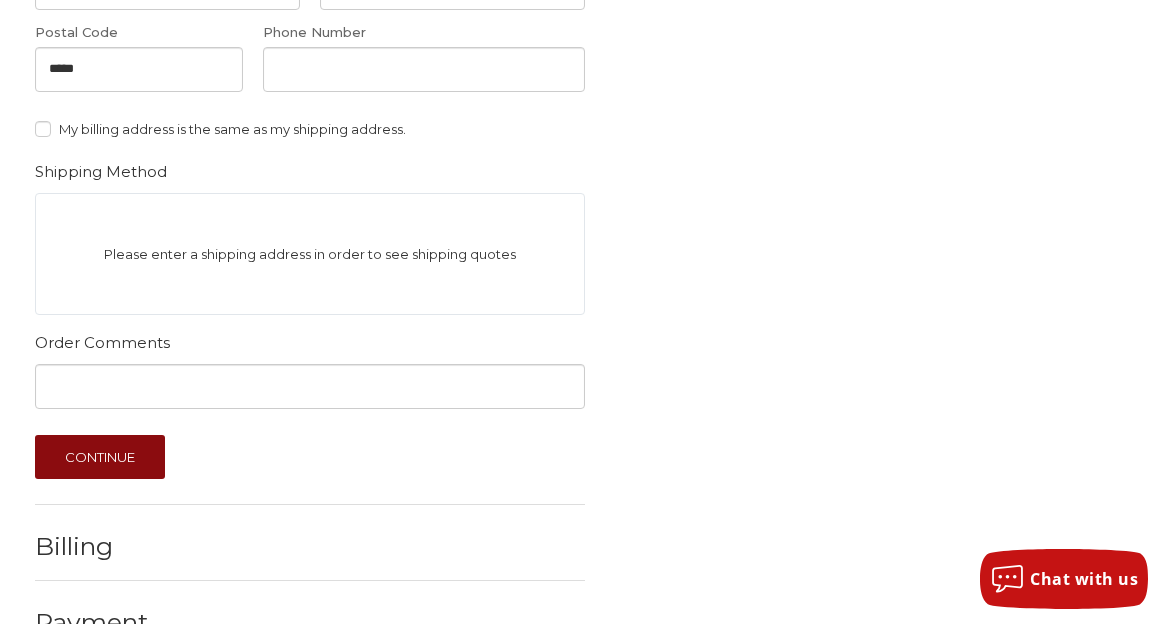 click on "Continue" at bounding box center (100, 457) 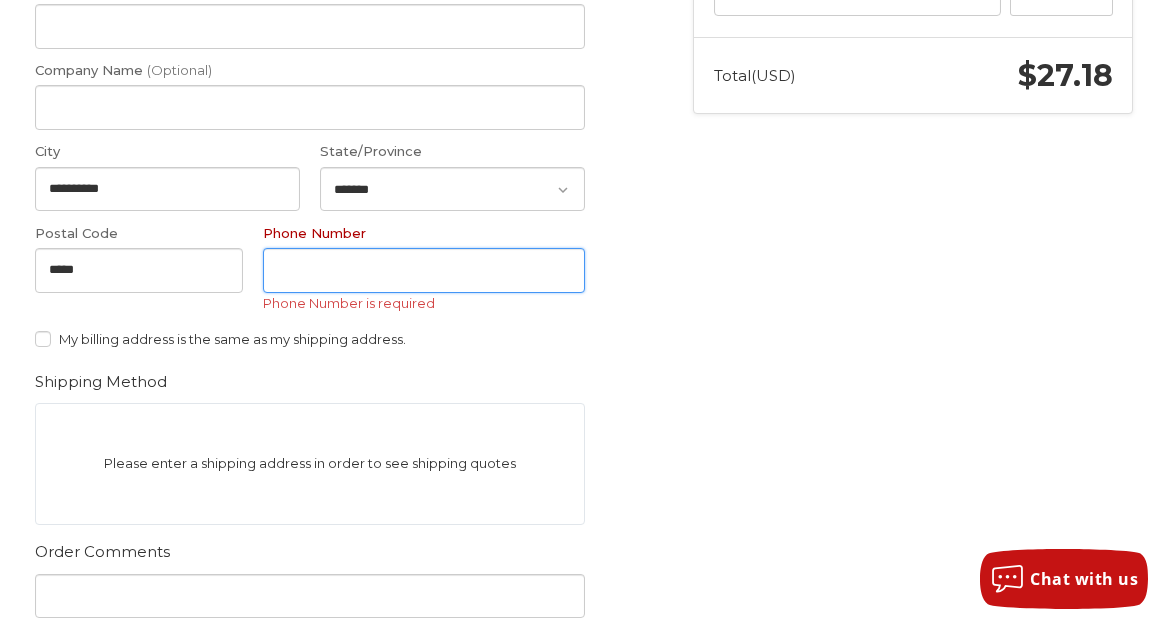scroll, scrollTop: 635, scrollLeft: 0, axis: vertical 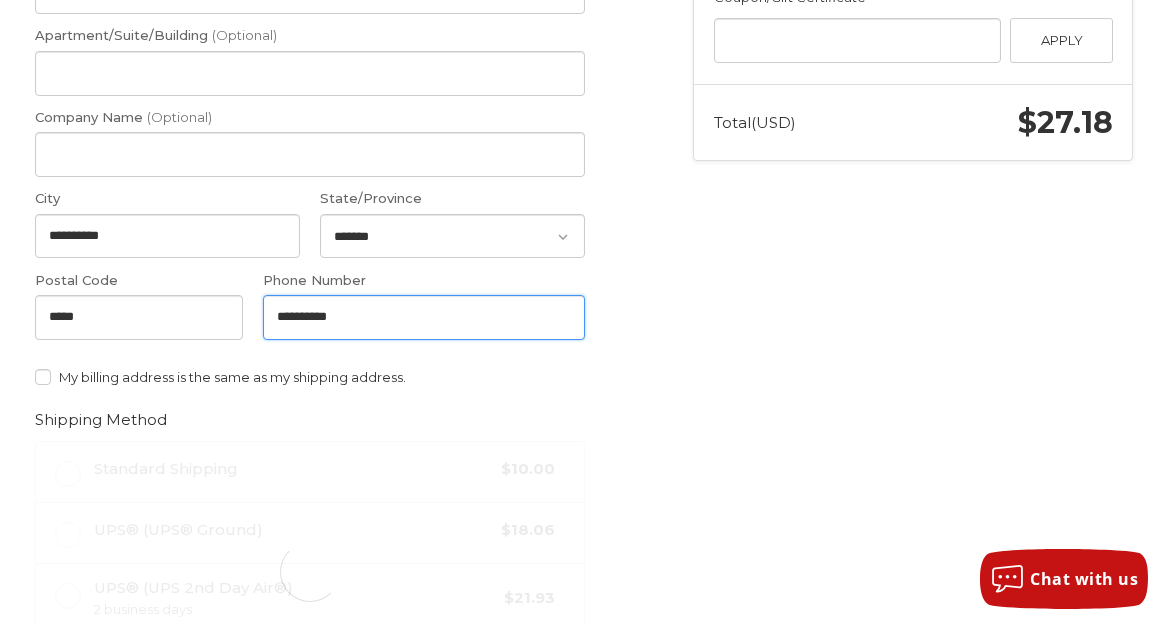 type on "**********" 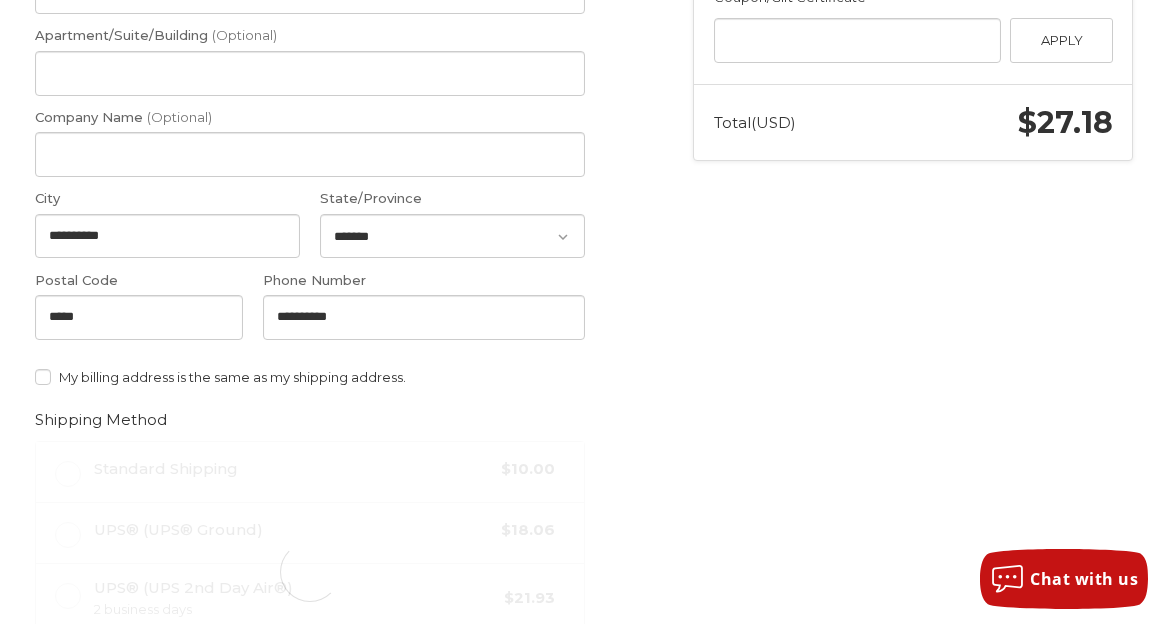 click on "Shipping Method Standard Shipping $10.00 UPS® (UPS® Ground) $18.06 UPS® (UPS 2nd Day Air®) 2 business days $21.93 UPS® (UPS Next Day Air®) 1 business day $26.37" at bounding box center (310, 555) 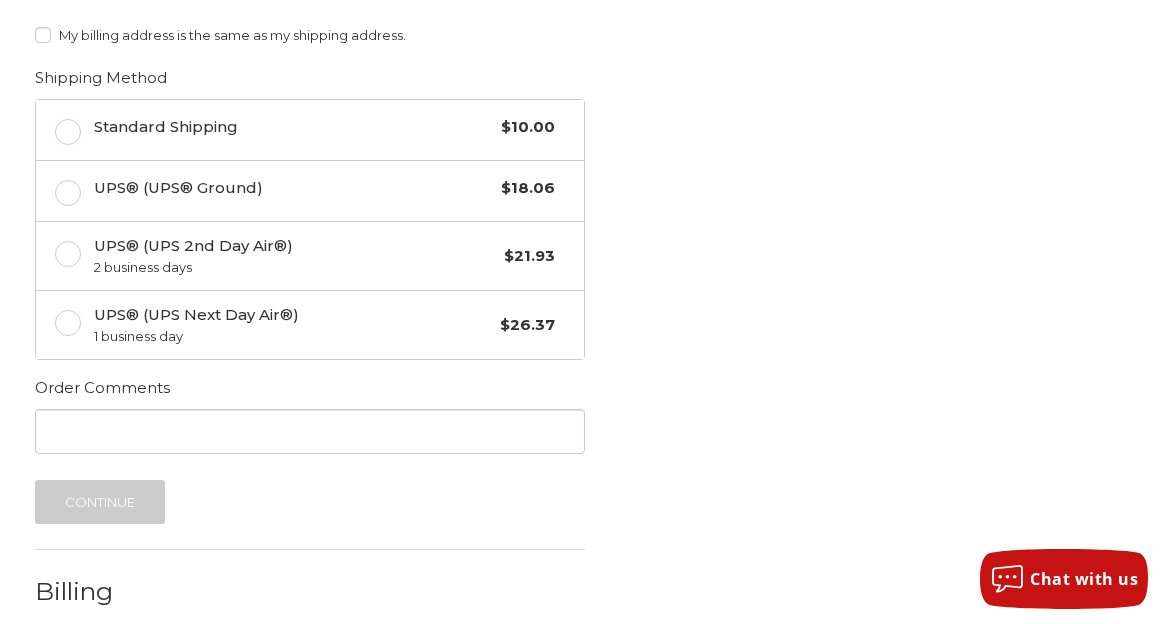 scroll, scrollTop: 960, scrollLeft: 0, axis: vertical 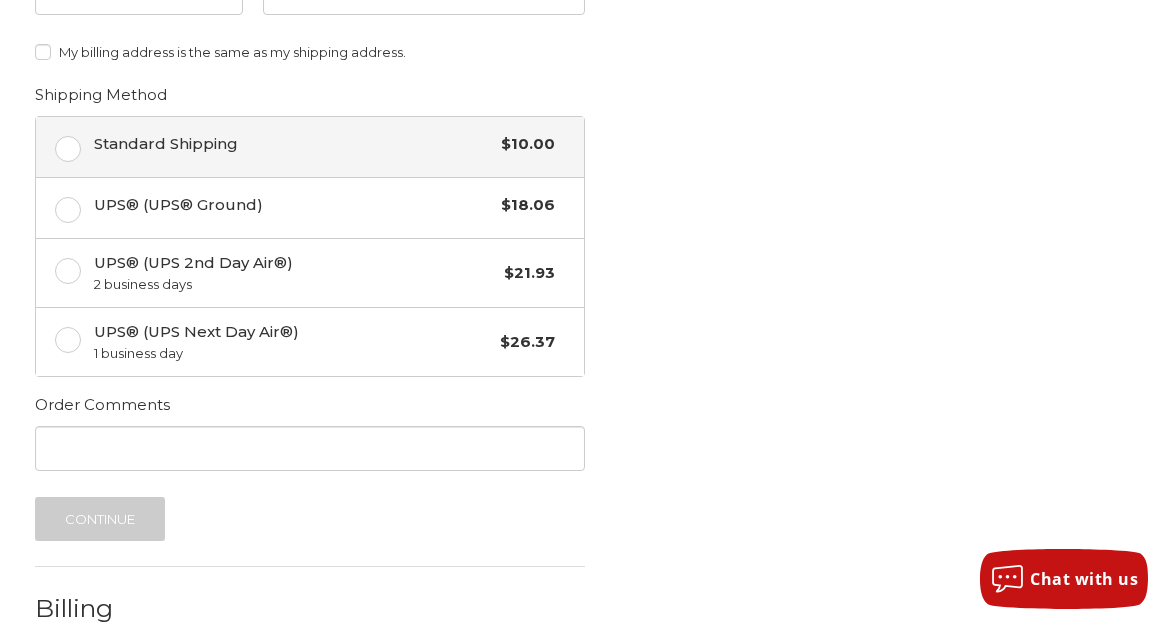 click on "Standard Shipping $10.00" at bounding box center (310, 147) 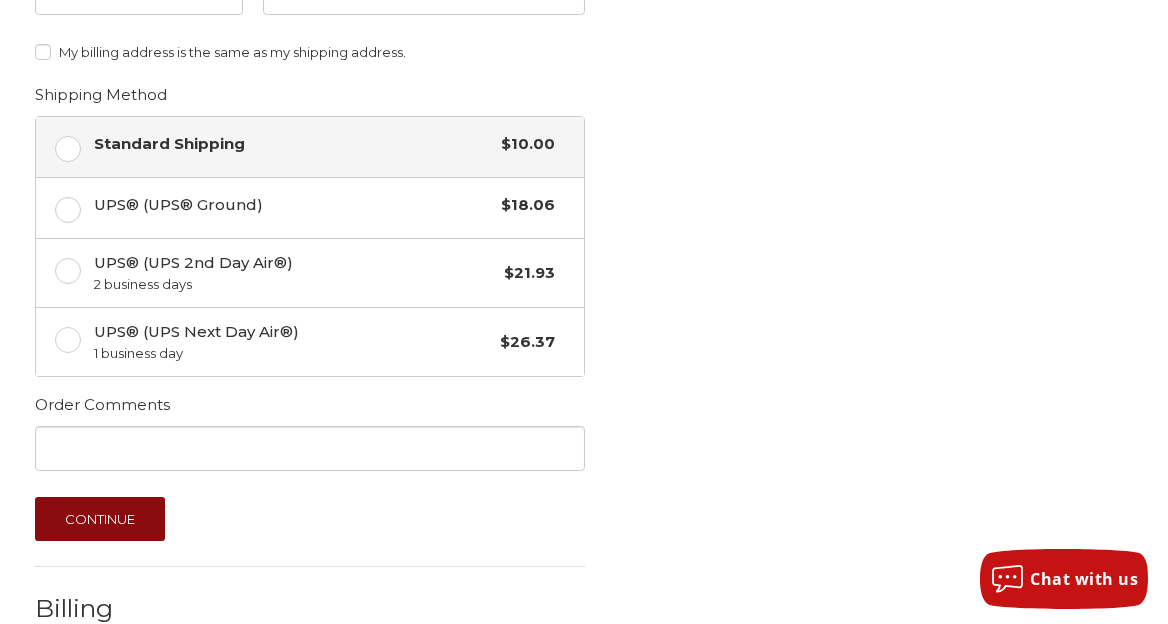 click on "Continue" at bounding box center [100, 519] 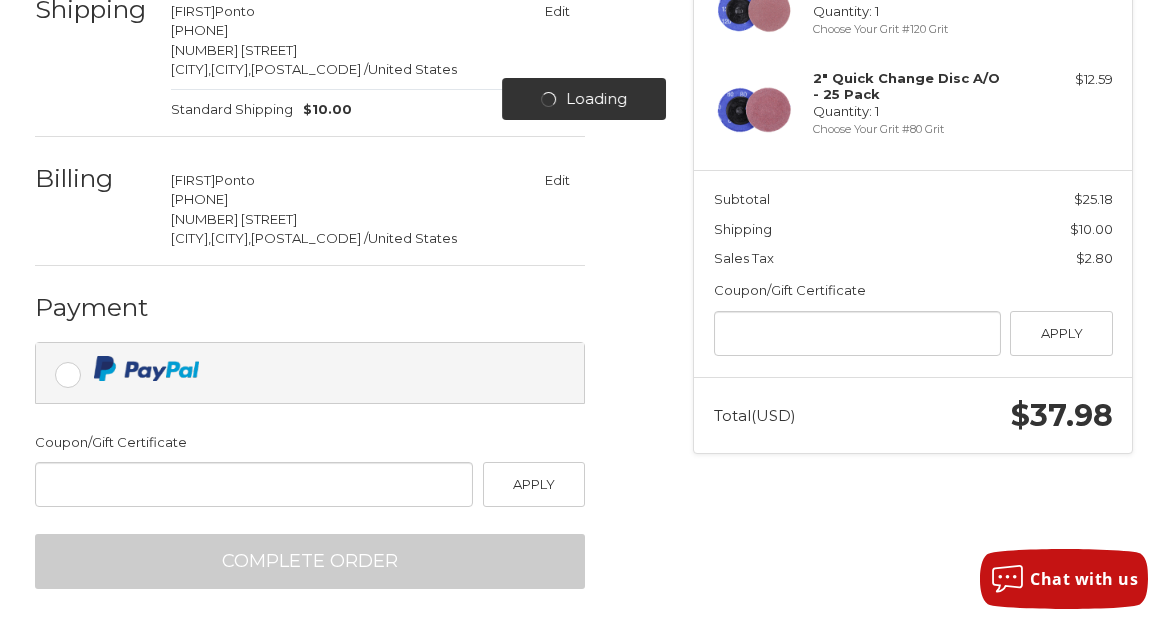 scroll, scrollTop: 345, scrollLeft: 0, axis: vertical 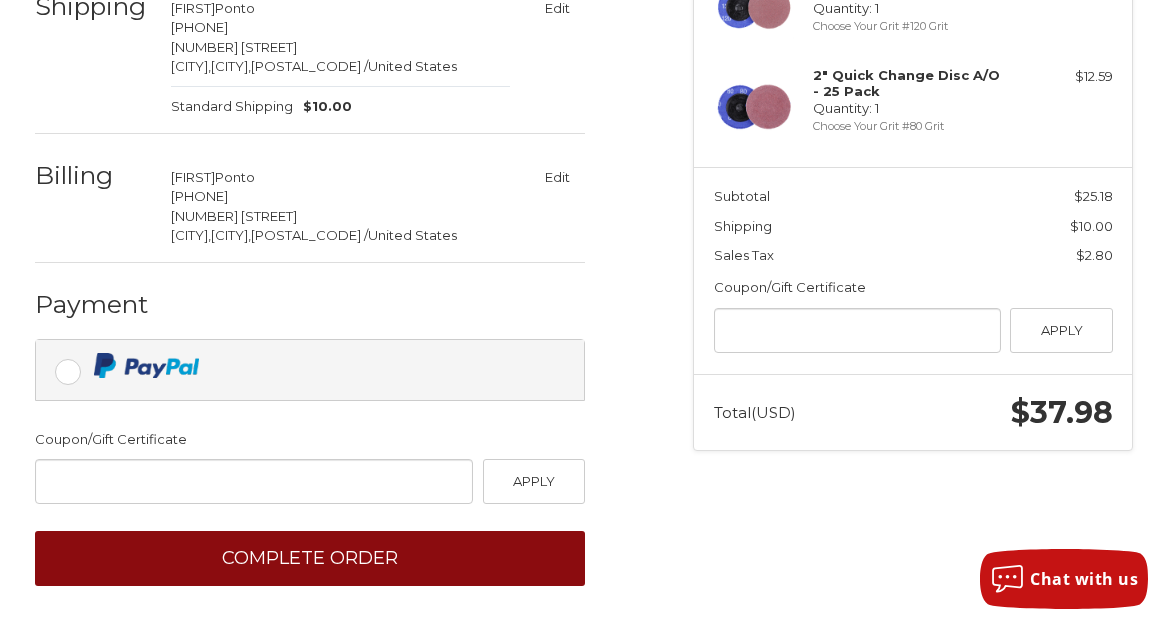 click on "Complete order" at bounding box center [310, 558] 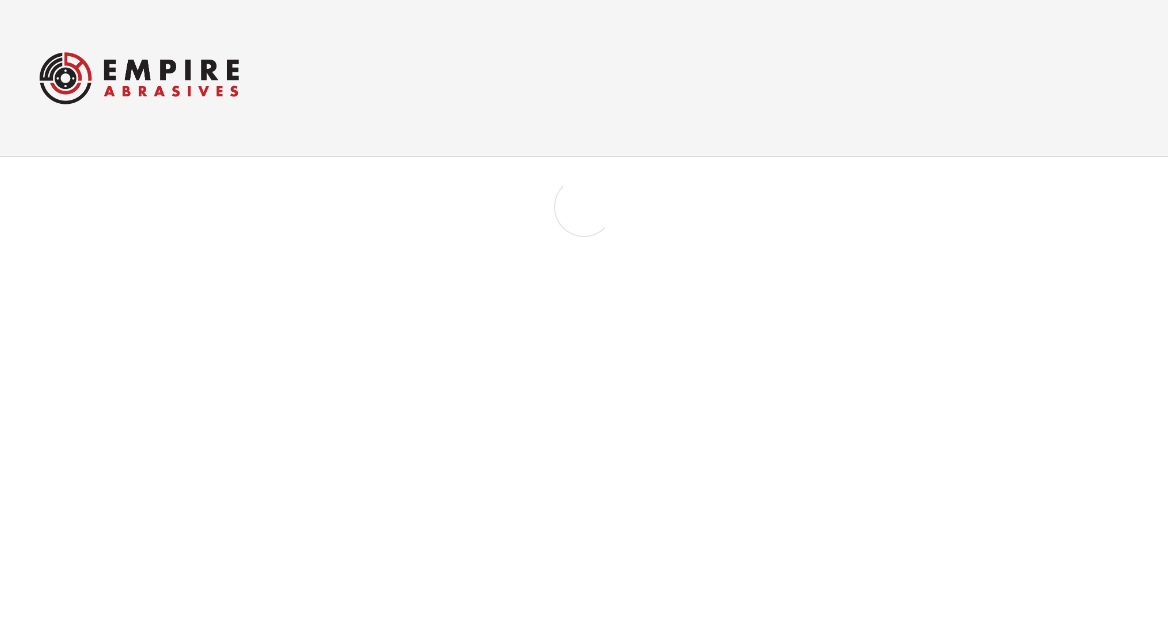 scroll, scrollTop: 0, scrollLeft: 0, axis: both 